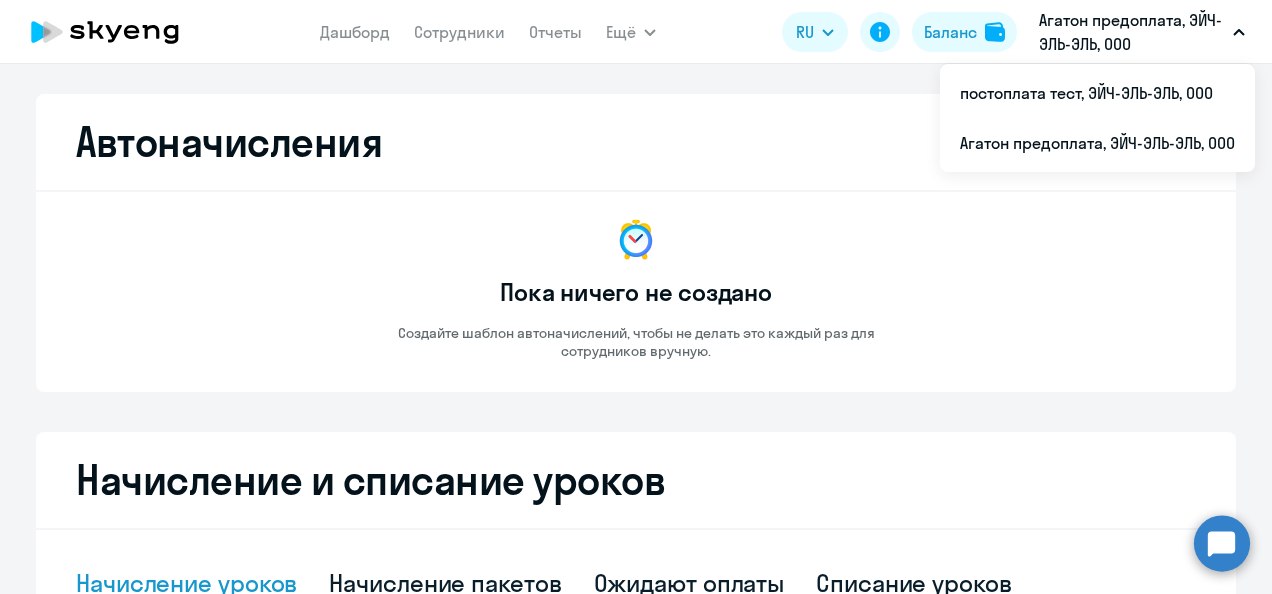 select on "10" 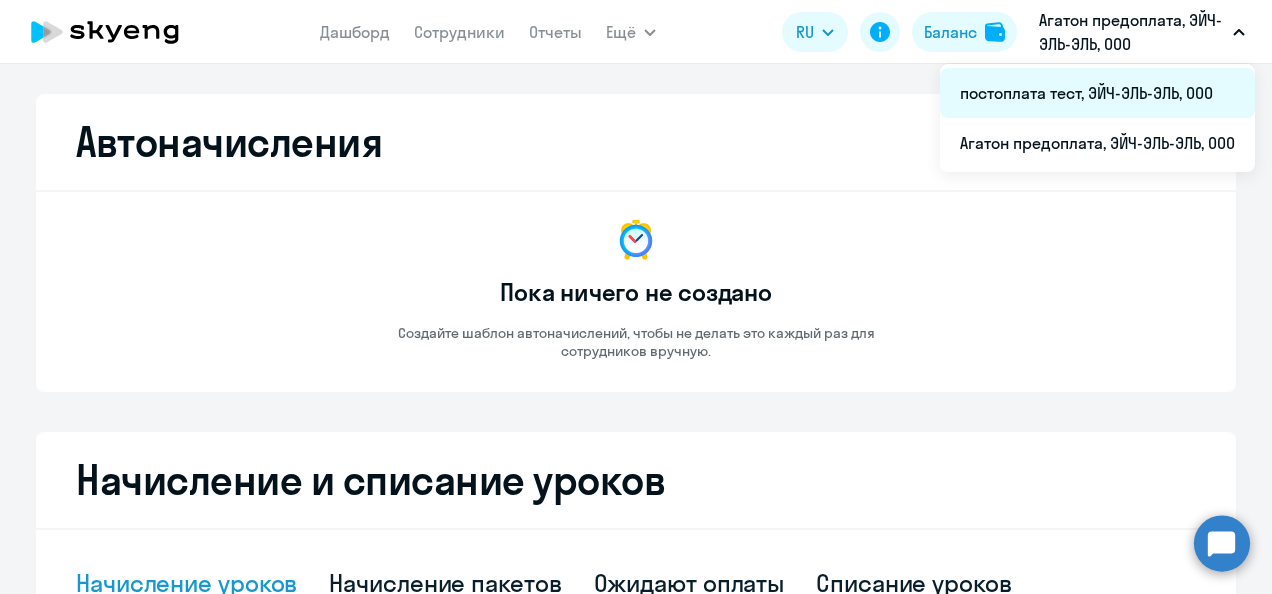 scroll, scrollTop: 0, scrollLeft: 0, axis: both 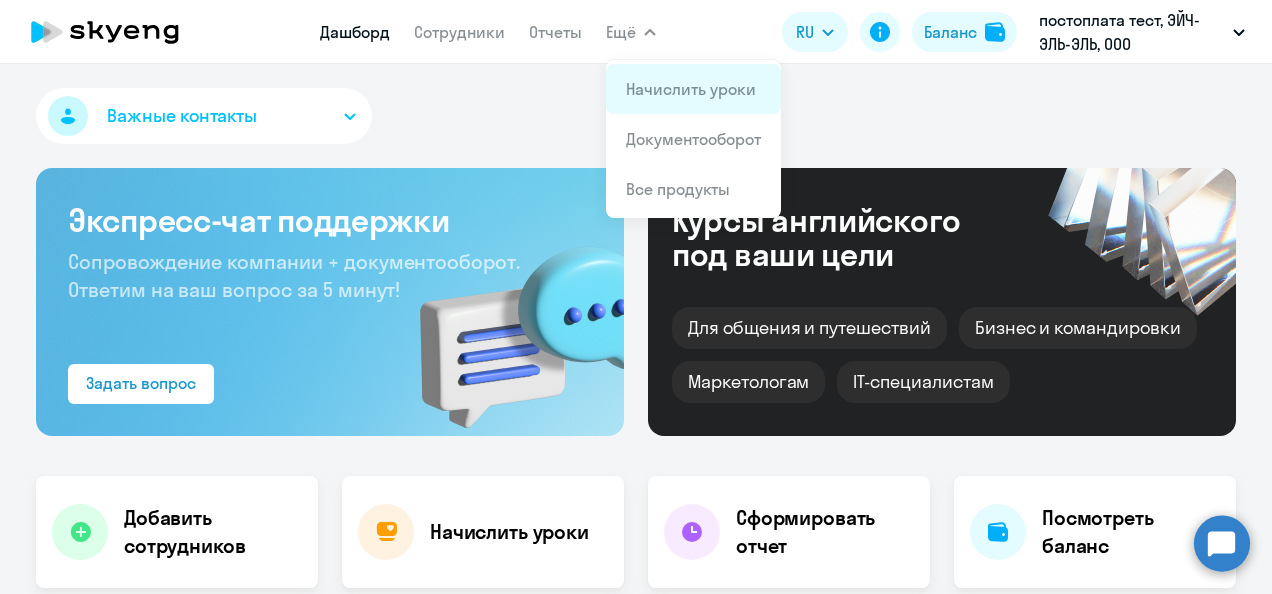 click on "Начислить уроки" at bounding box center (693, 89) 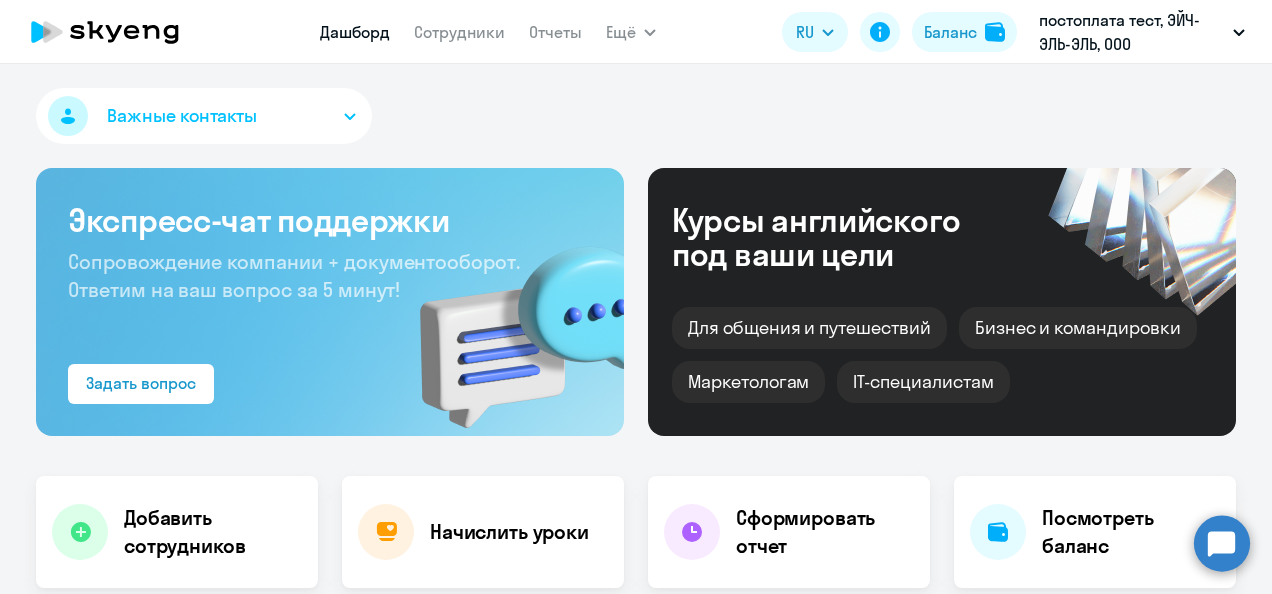 select on "30" 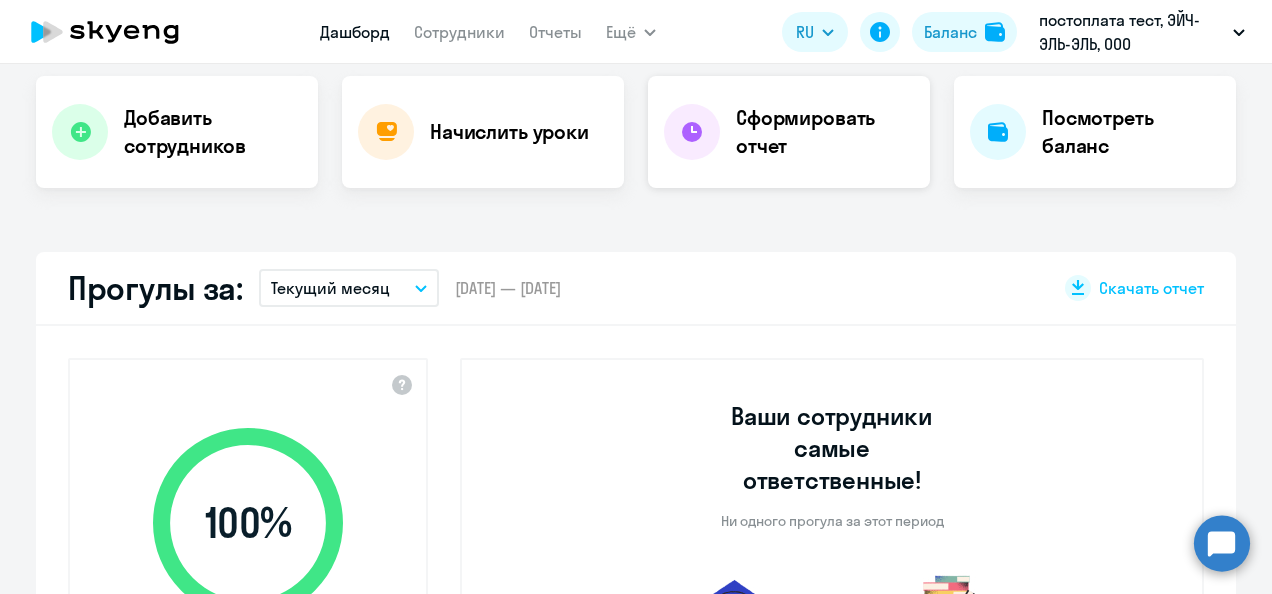 scroll, scrollTop: 200, scrollLeft: 0, axis: vertical 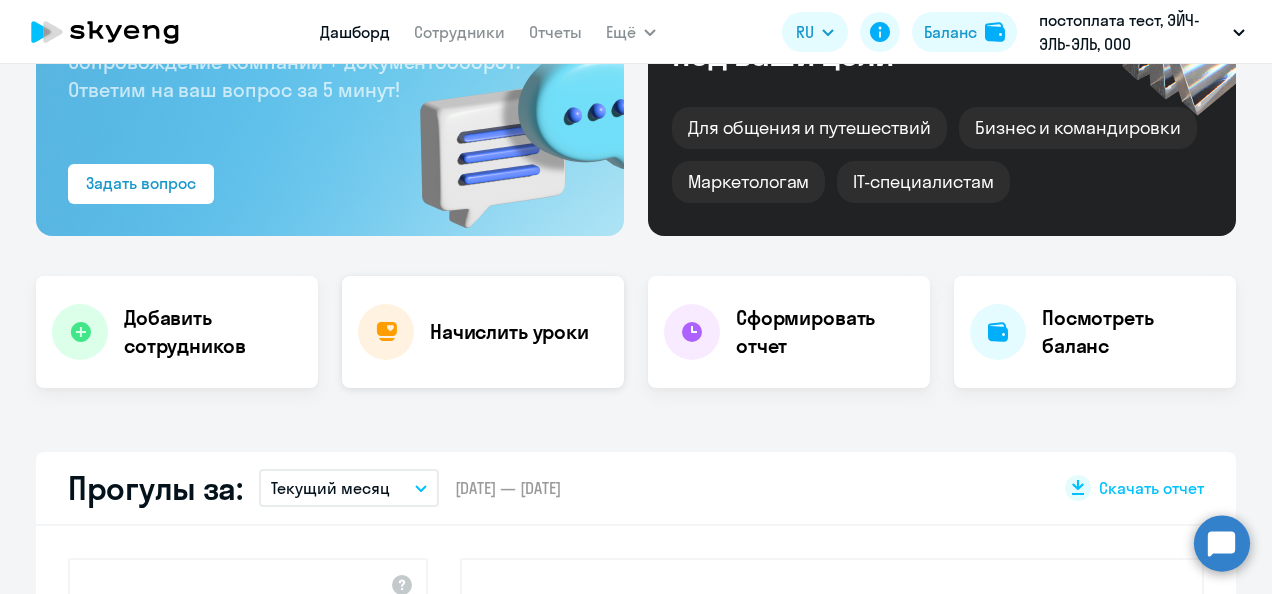 click on "Начислить уроки" 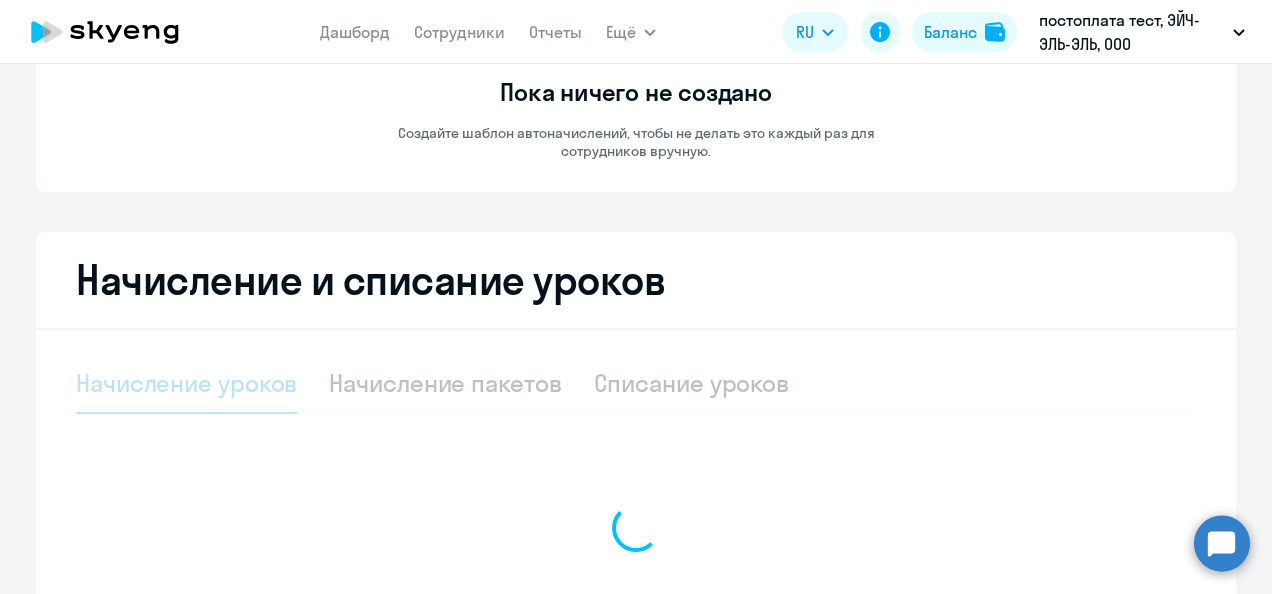 select on "10" 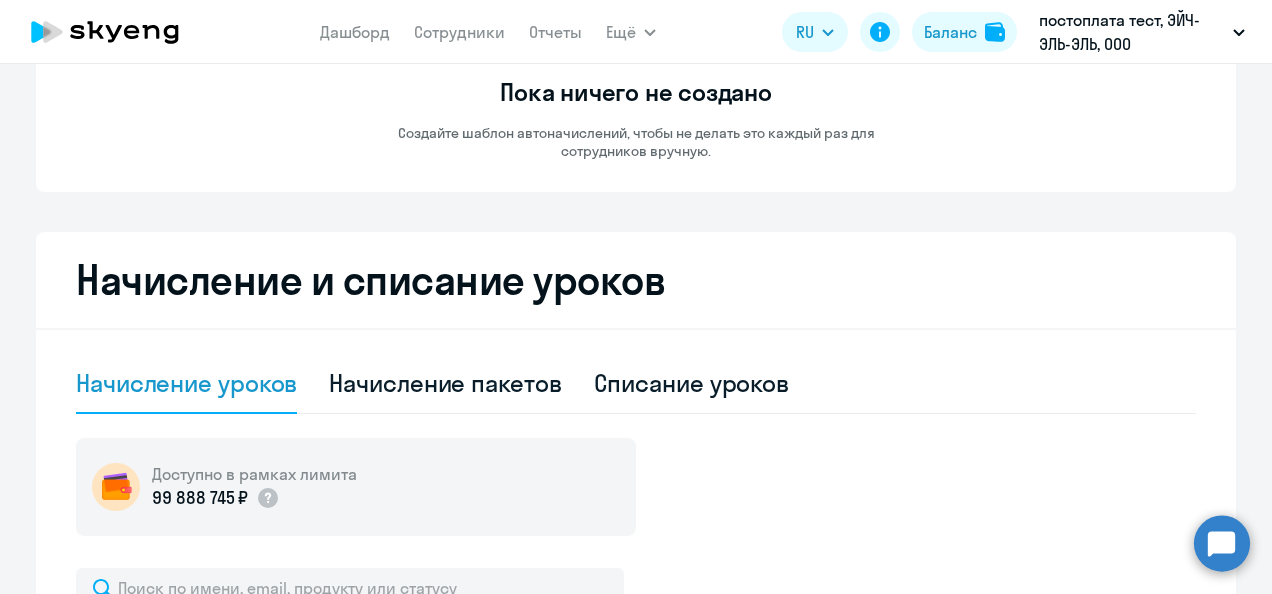 click on "Начисление пакетов" 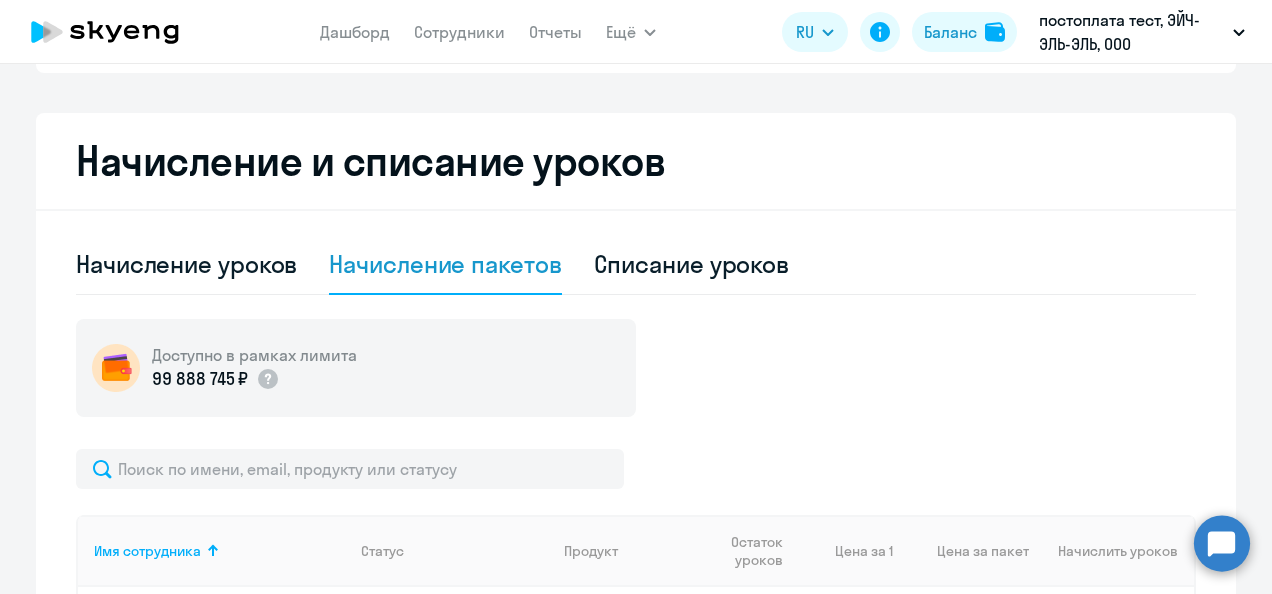 scroll, scrollTop: 500, scrollLeft: 0, axis: vertical 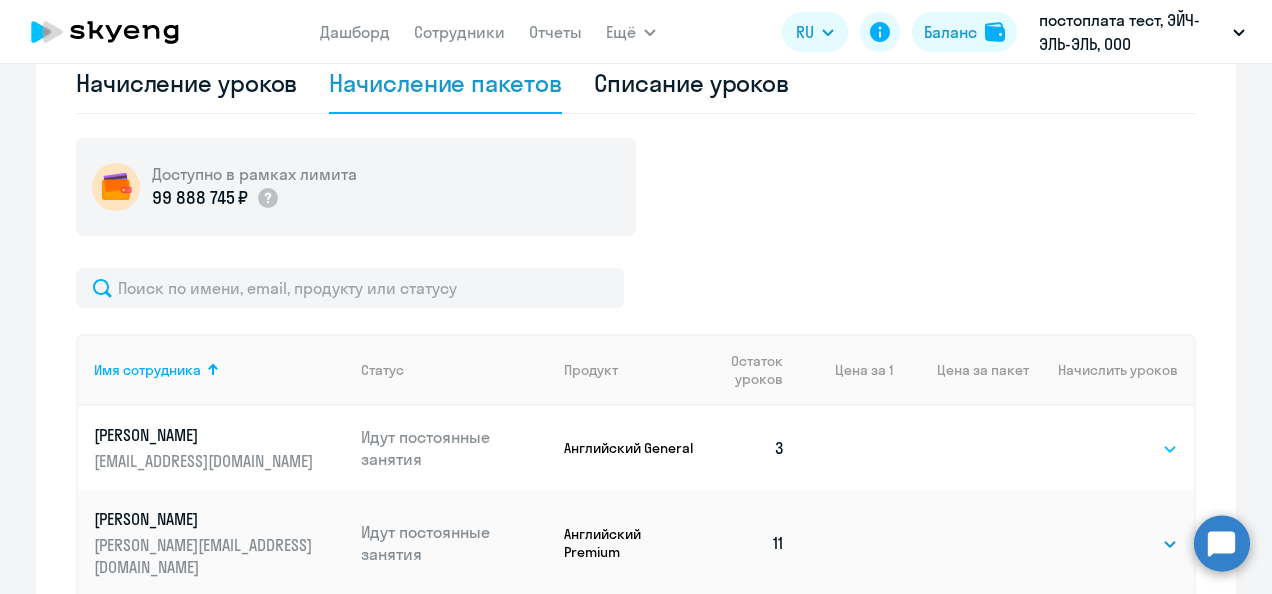 click on "Выбрать   4   8   16   32   64   96   128" 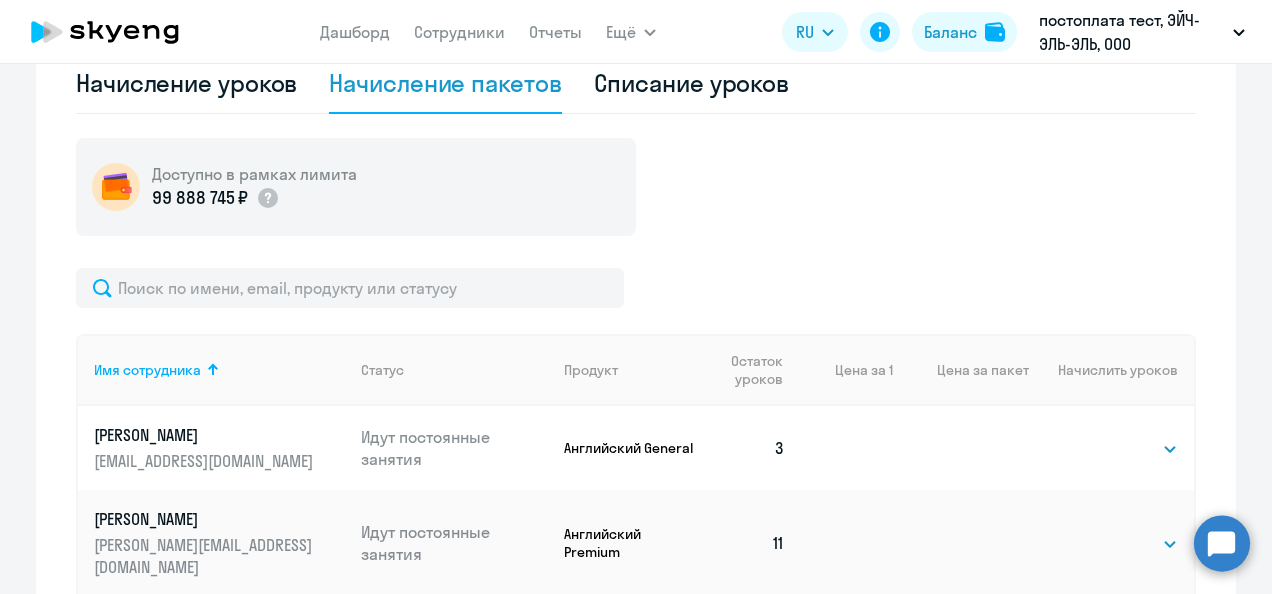 select on "4" 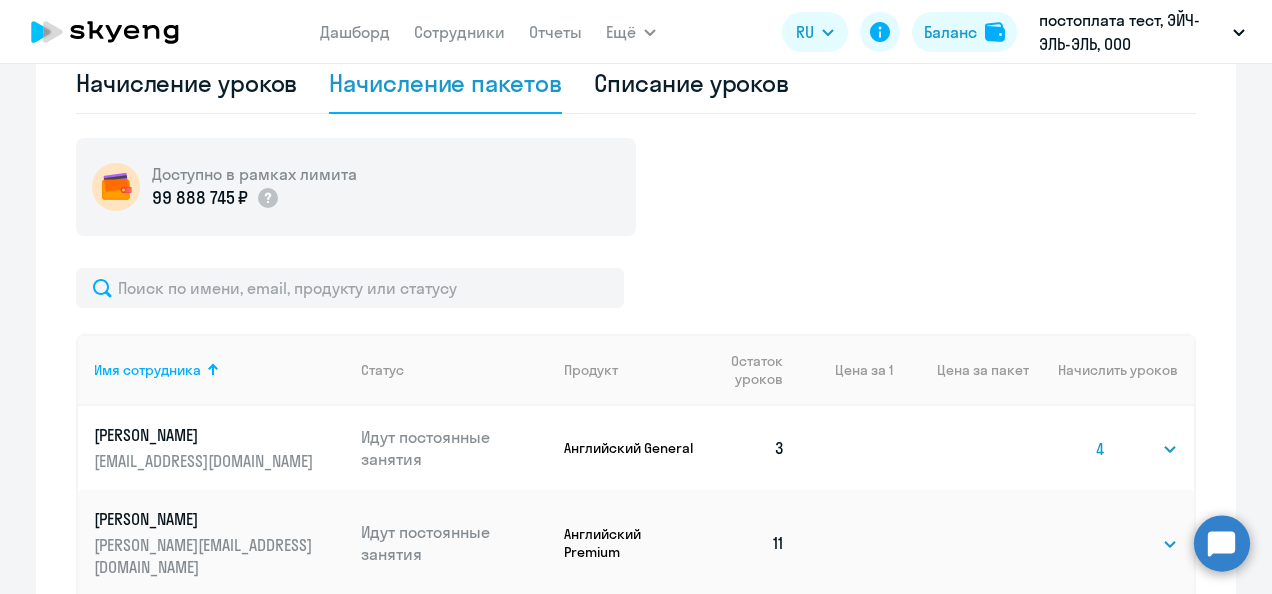click on "Выбрать   4   8   16   32   64   96   128" 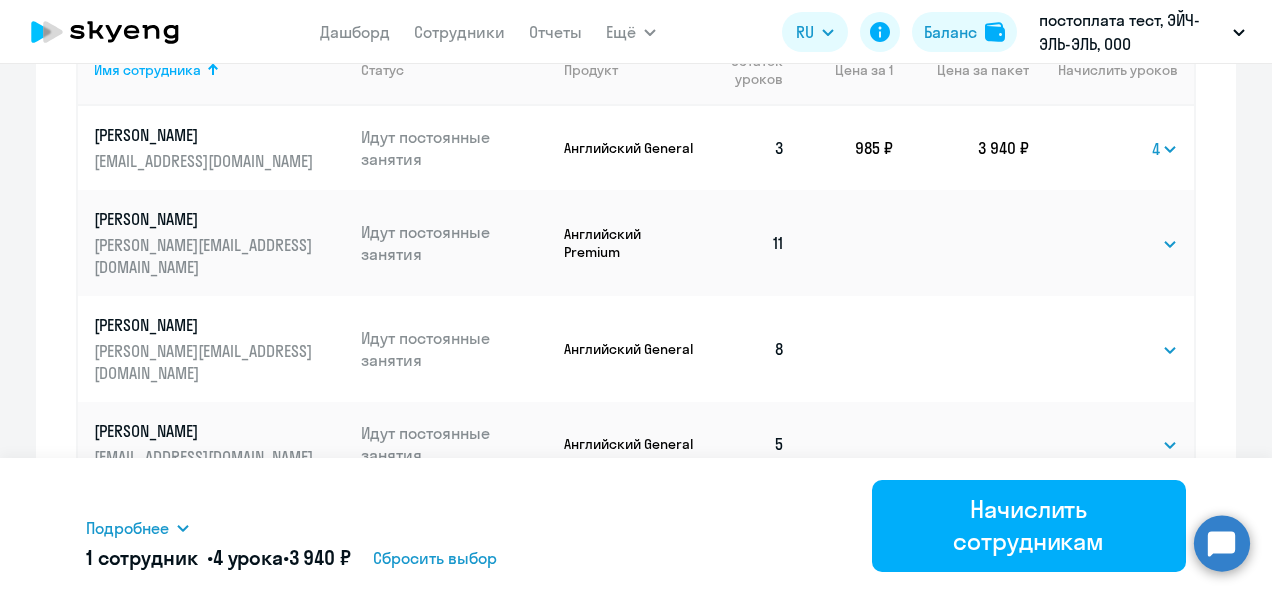scroll, scrollTop: 900, scrollLeft: 0, axis: vertical 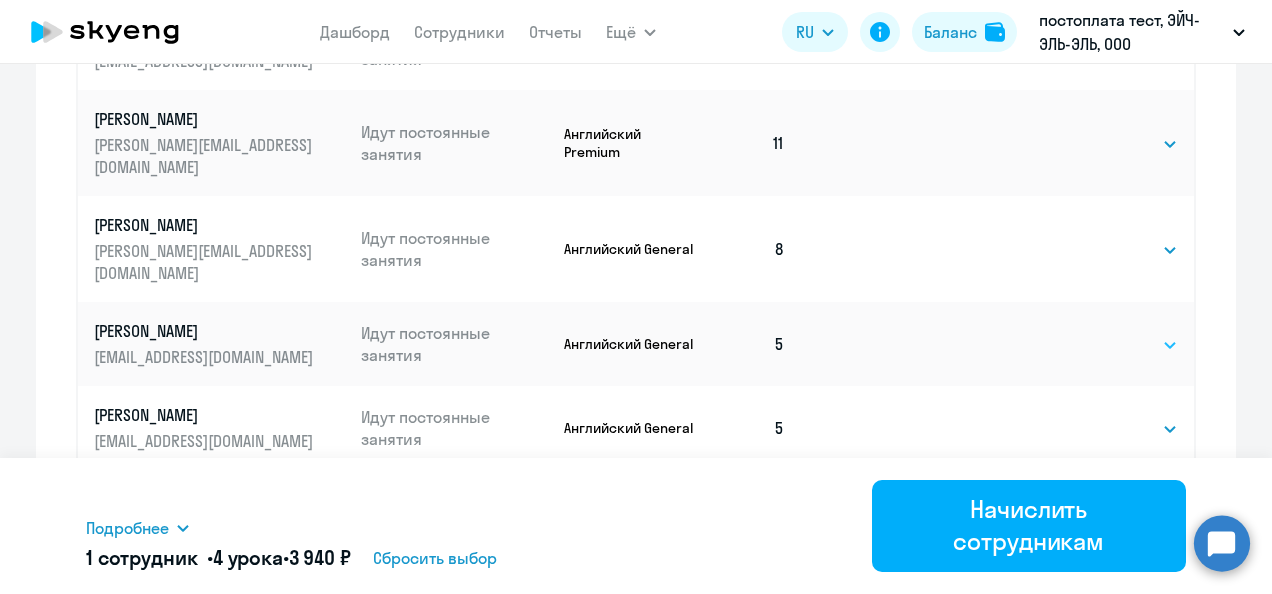 click on "Выбрать   4   8   16   32   64   96   128" 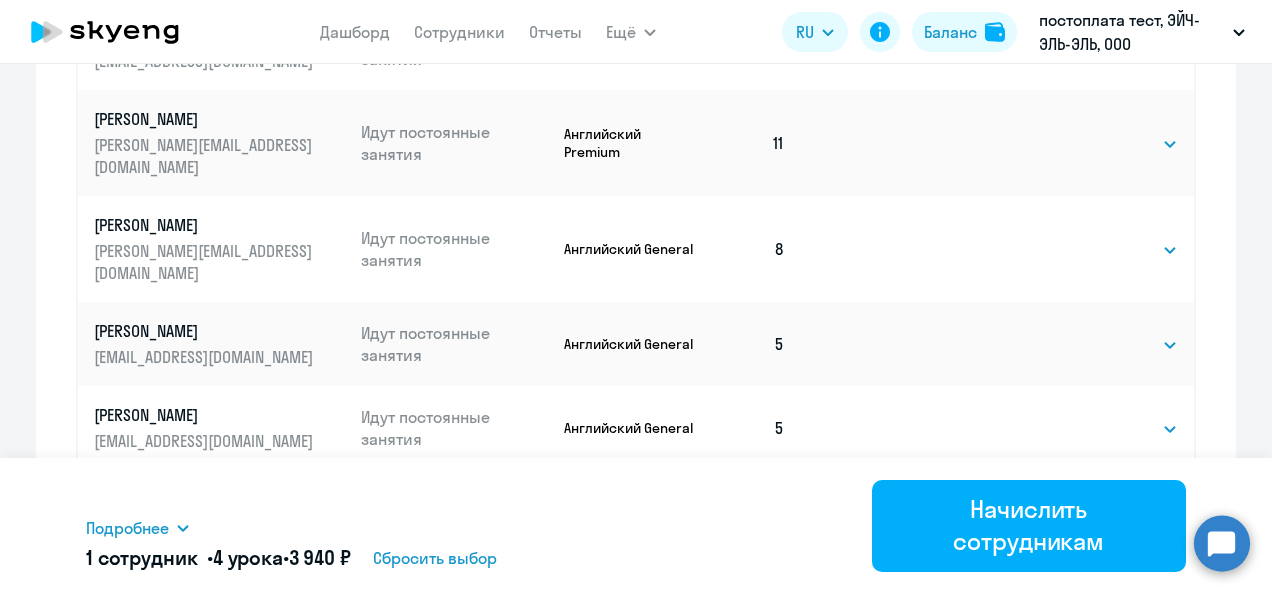 select on "4" 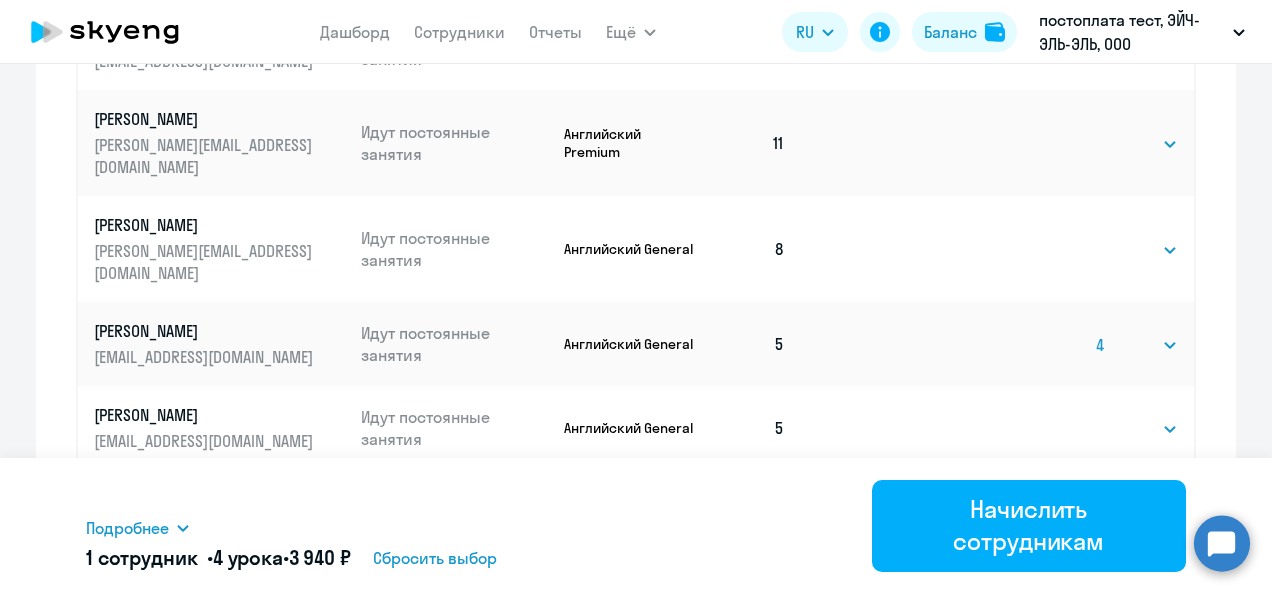 click on "Выбрать   4   8   16   32   64   96   128" 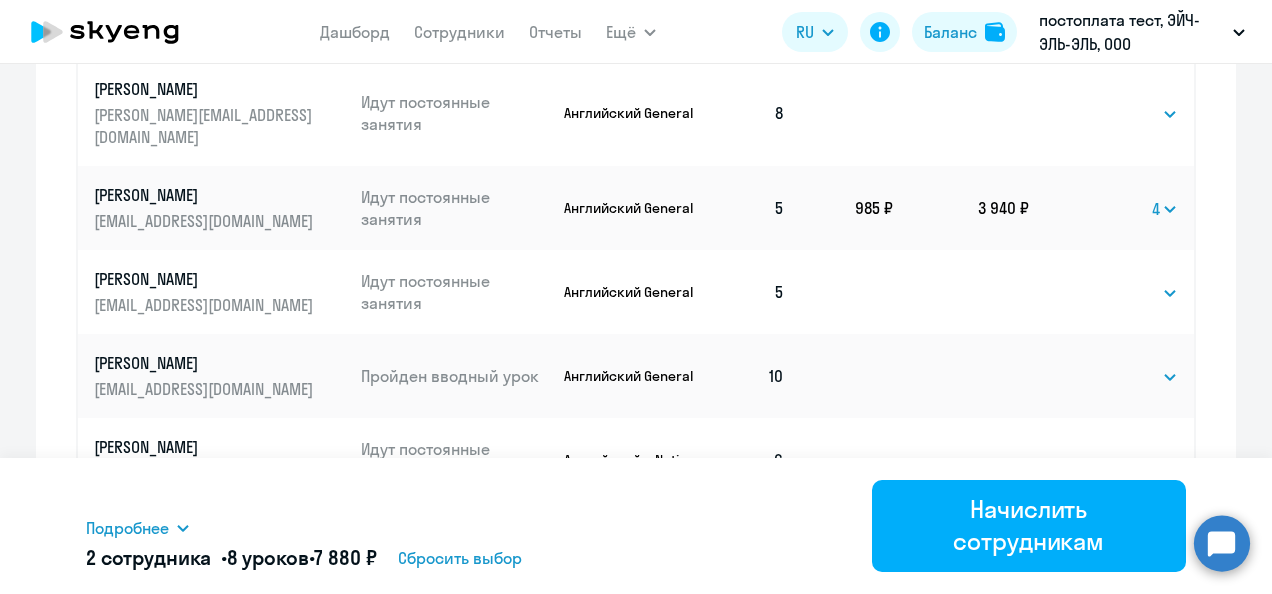 scroll, scrollTop: 736, scrollLeft: 0, axis: vertical 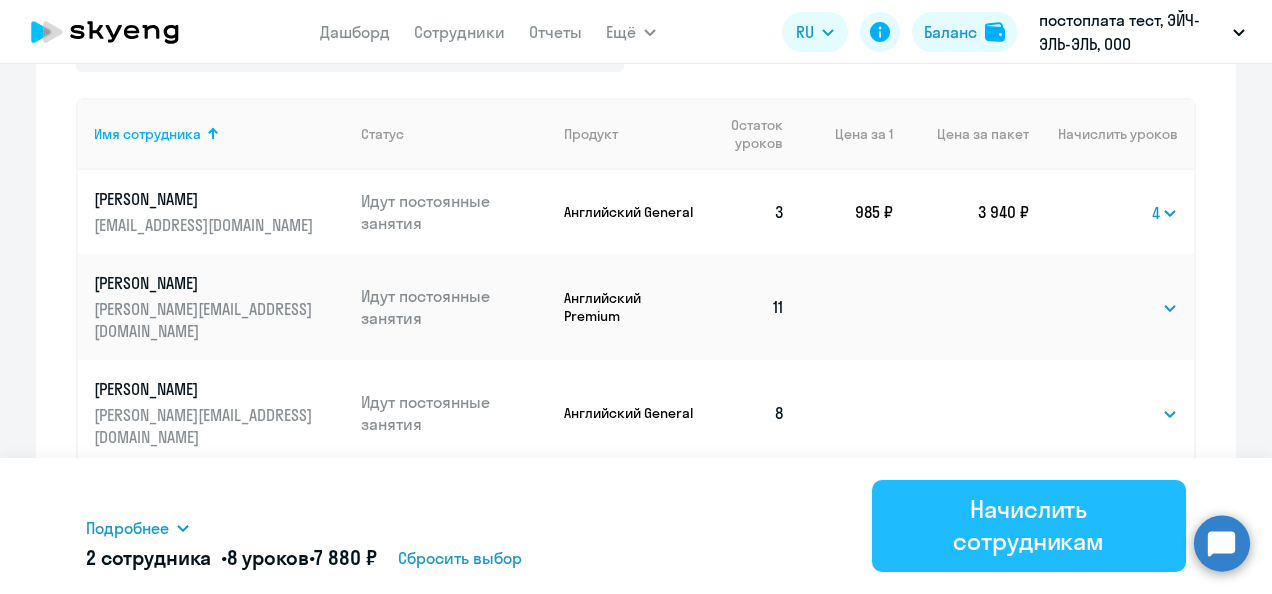click on "Начислить сотрудникам" at bounding box center [1029, 525] 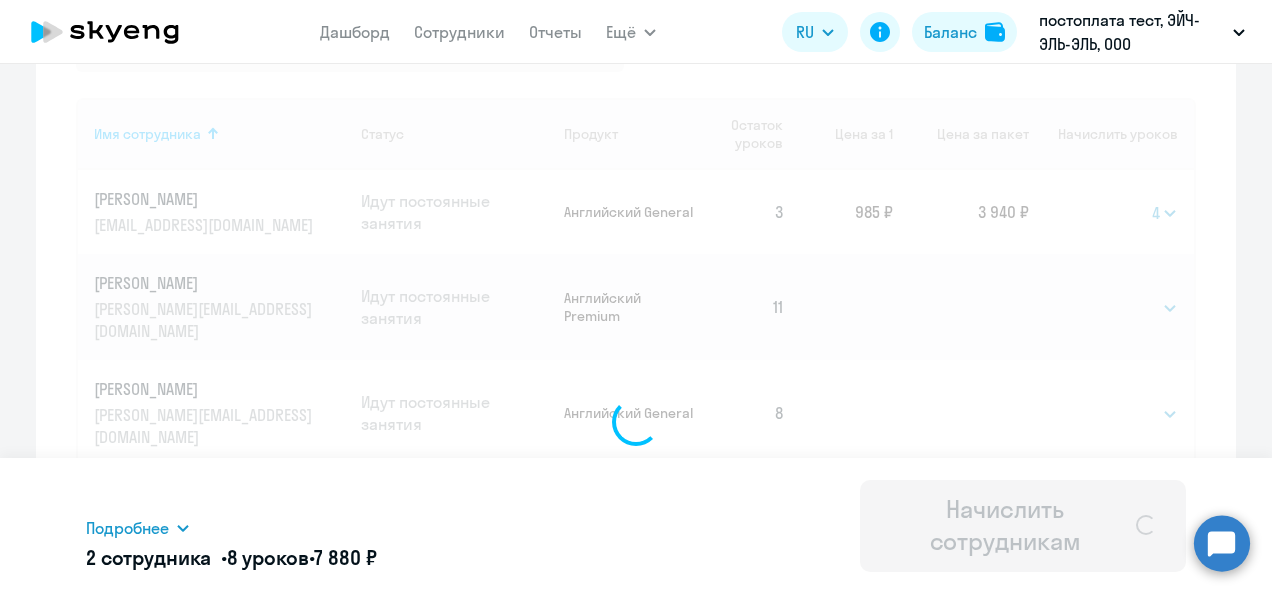 select 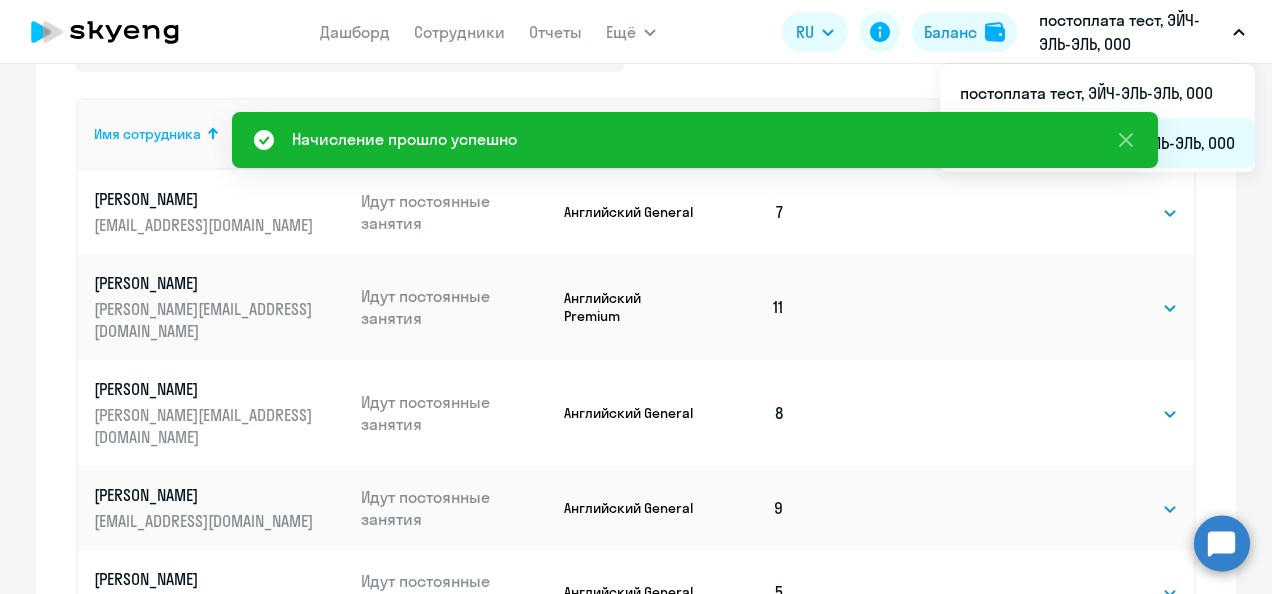 click on "Агатон предоплата, ЭЙЧ-ЭЛЬ-ЭЛЬ, ООО" at bounding box center [1097, 143] 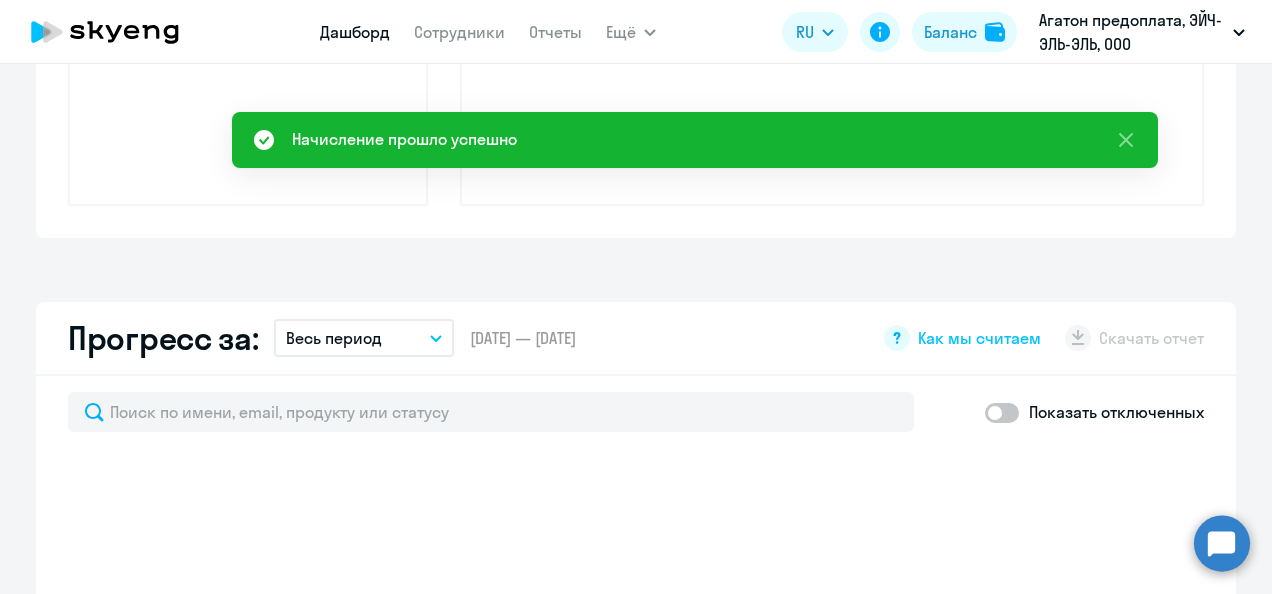 scroll, scrollTop: 916, scrollLeft: 0, axis: vertical 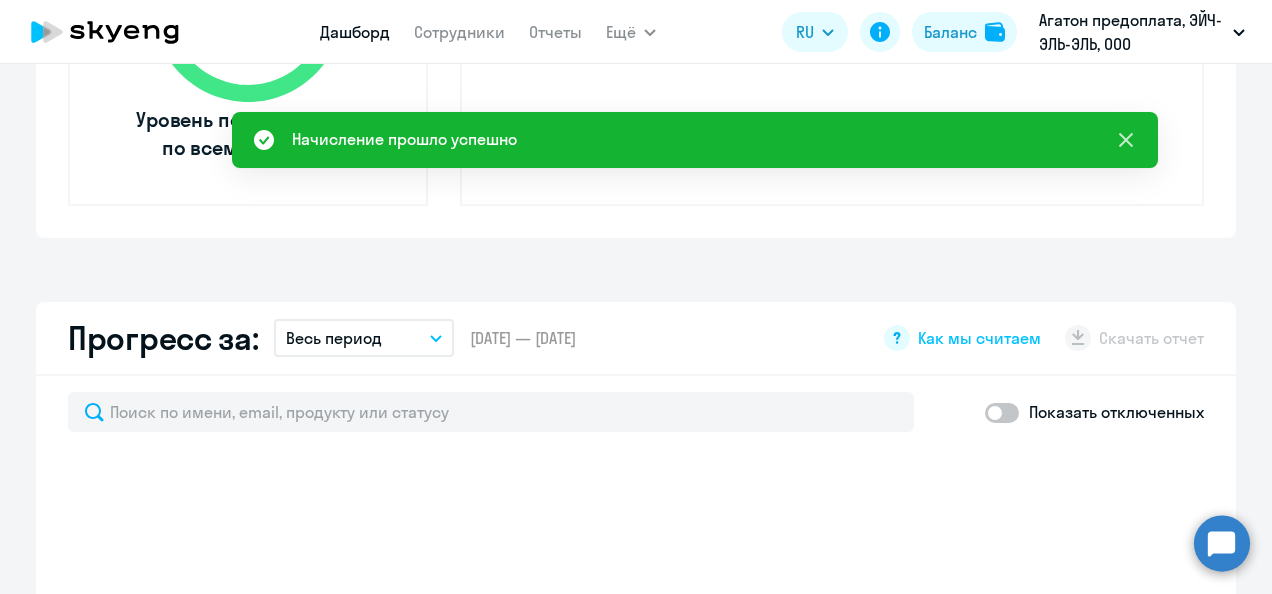 click 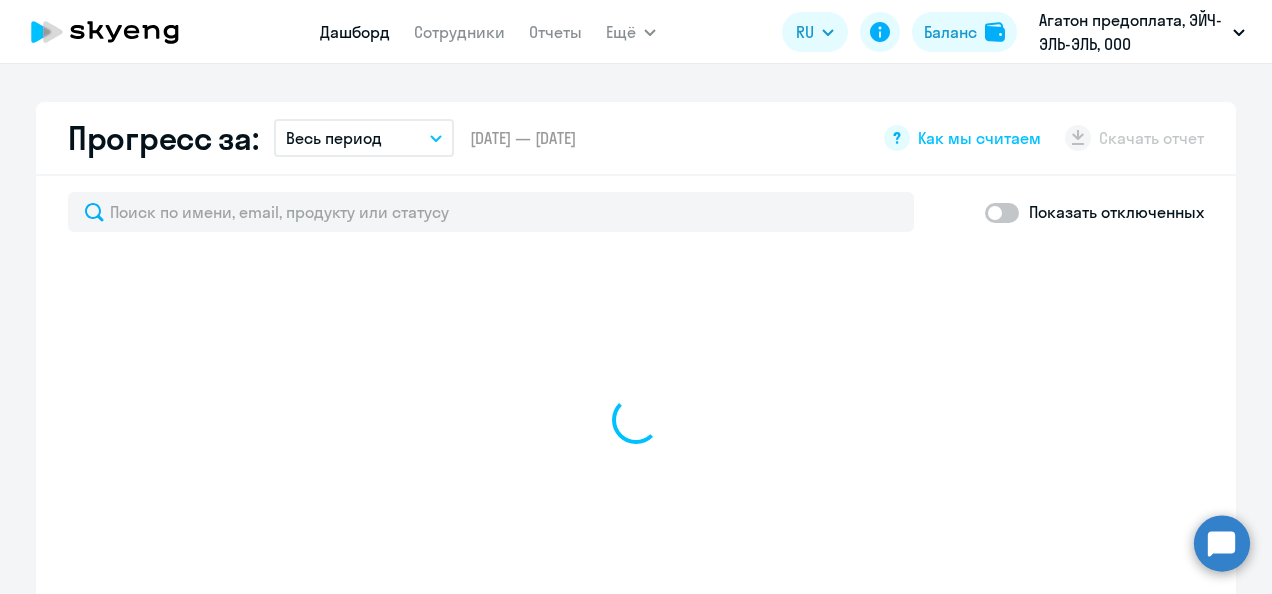select on "30" 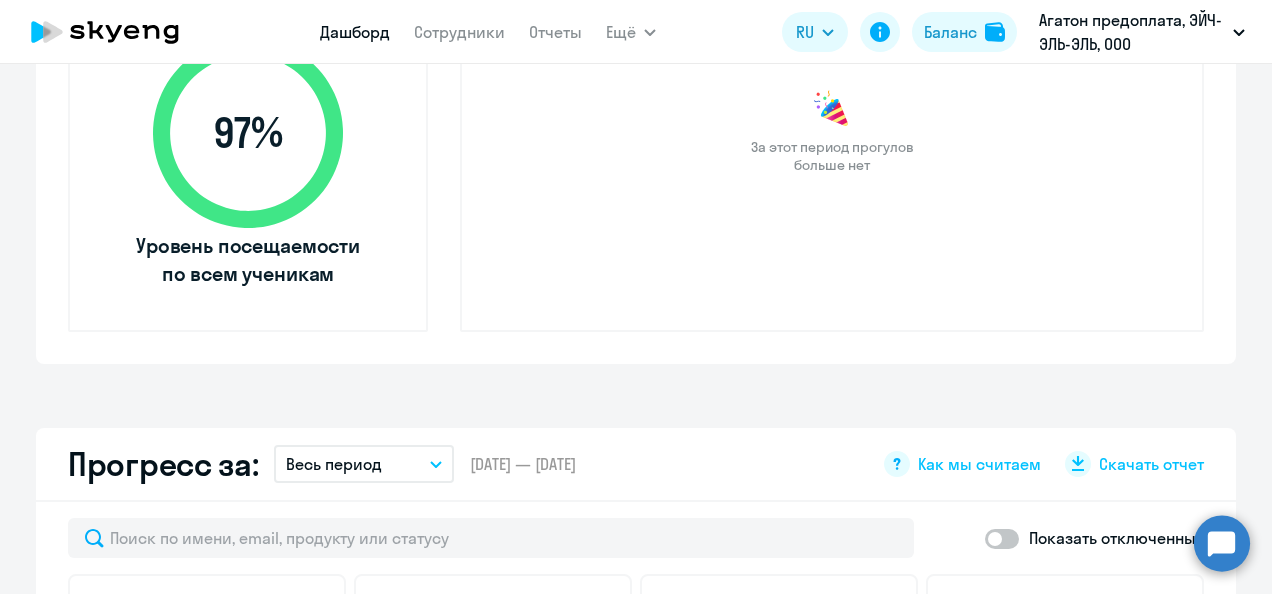 scroll, scrollTop: 716, scrollLeft: 0, axis: vertical 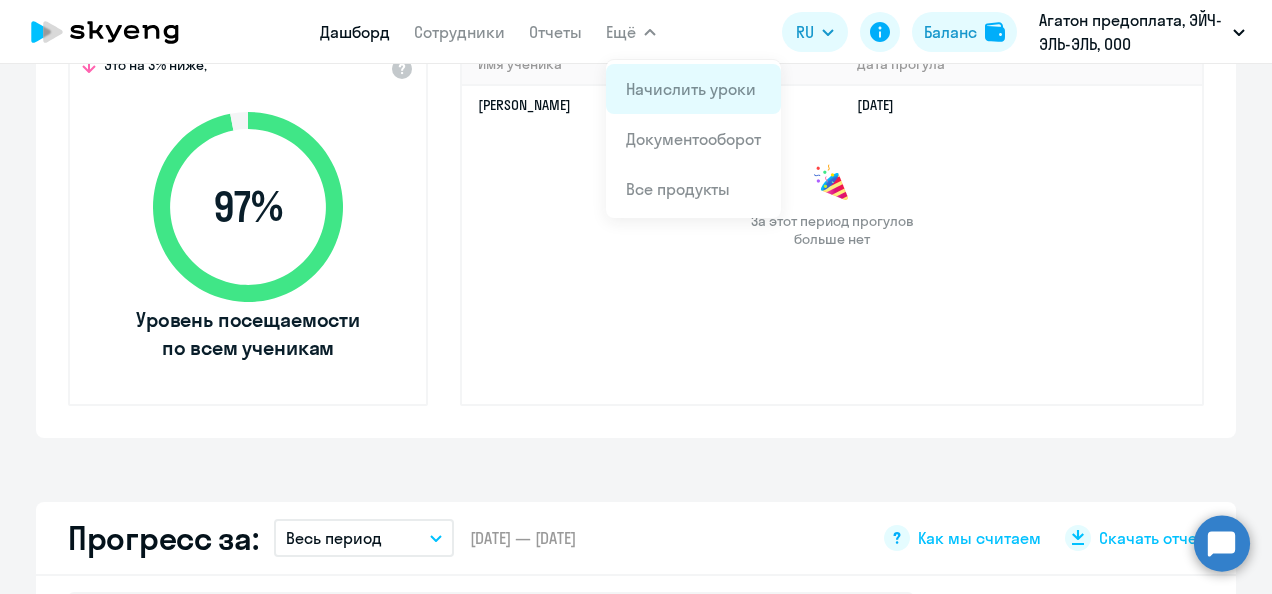click on "Начислить уроки" at bounding box center (691, 89) 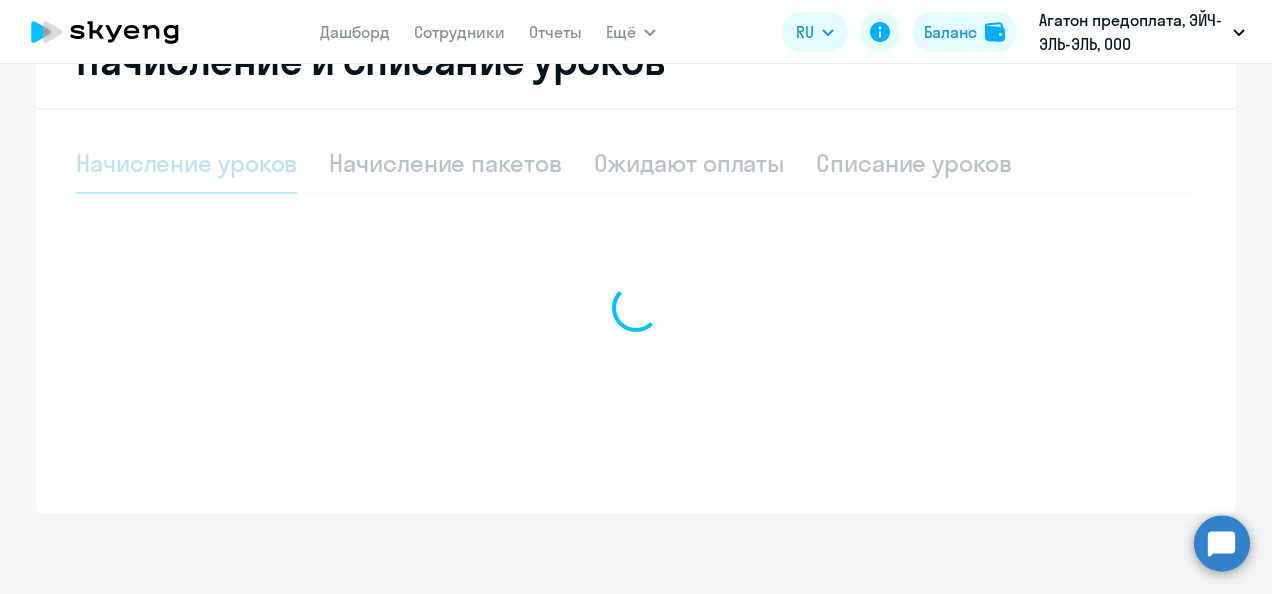 scroll, scrollTop: 420, scrollLeft: 0, axis: vertical 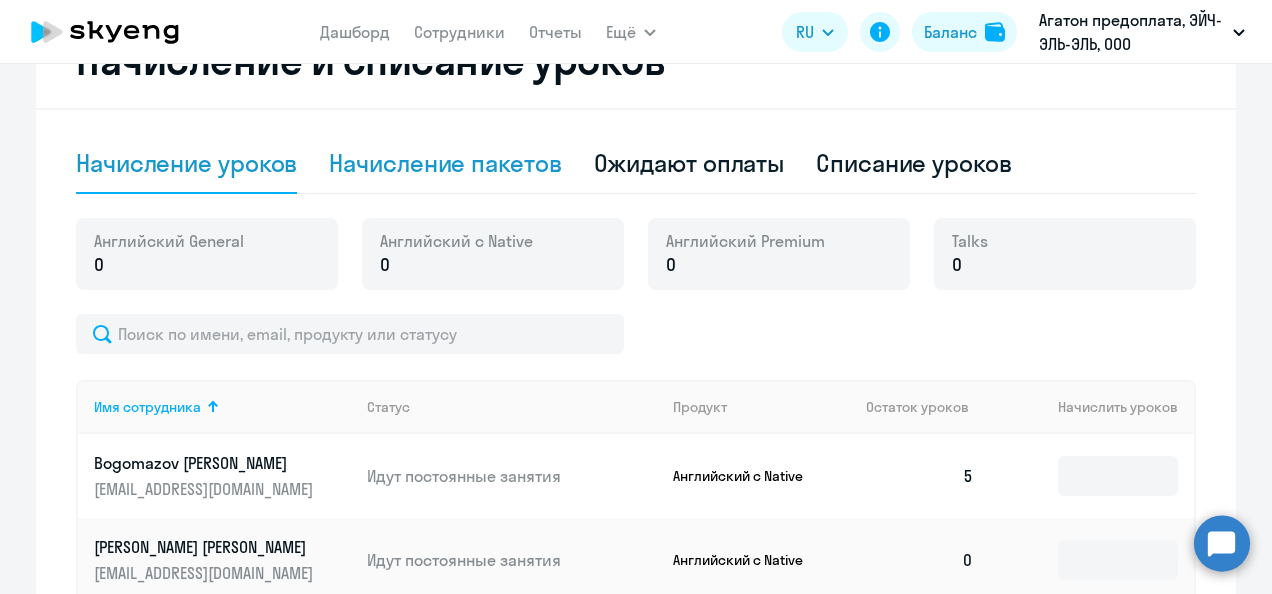 click on "Начисление пакетов" 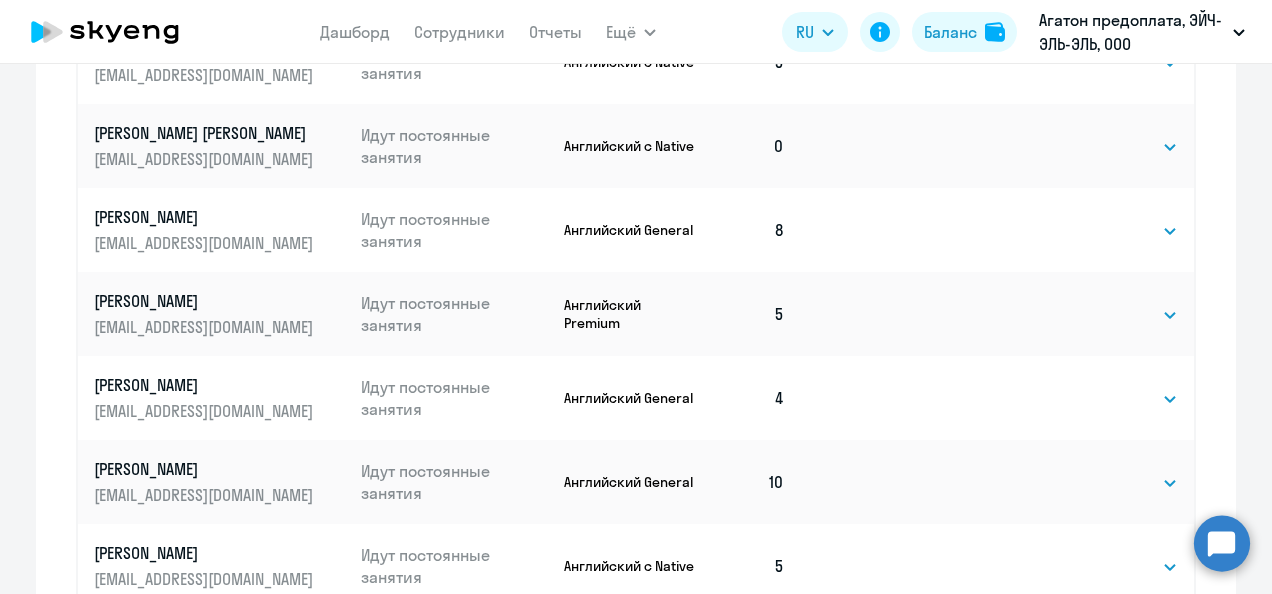 scroll, scrollTop: 920, scrollLeft: 0, axis: vertical 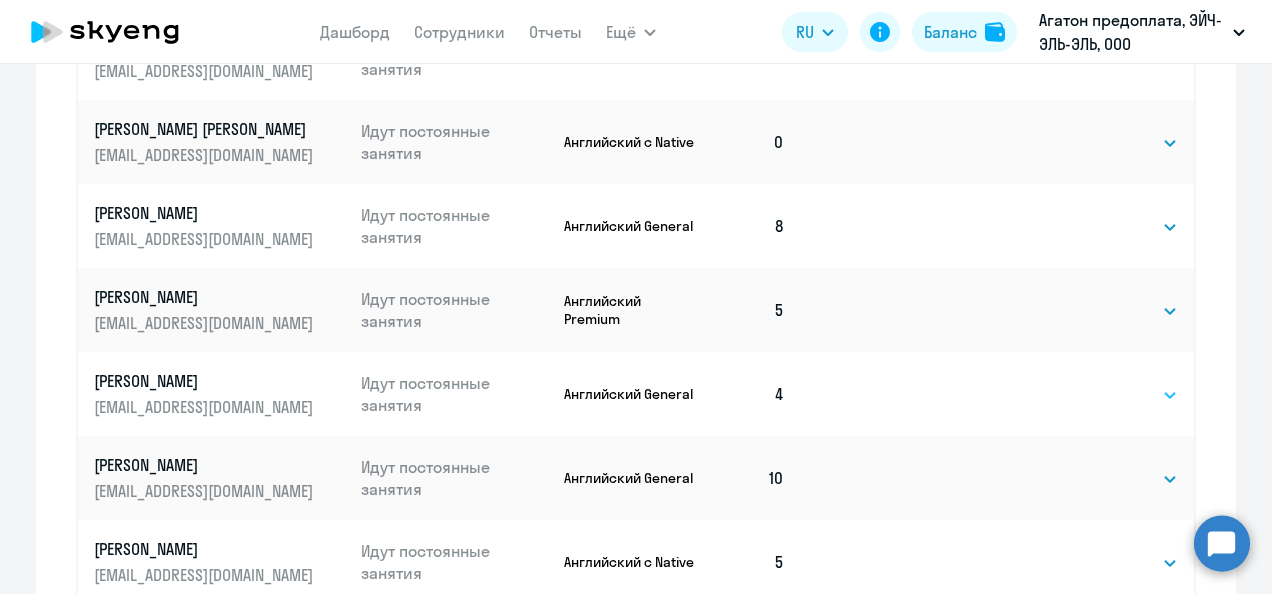 click on "Выбрать   4   8   16   32   64   128" 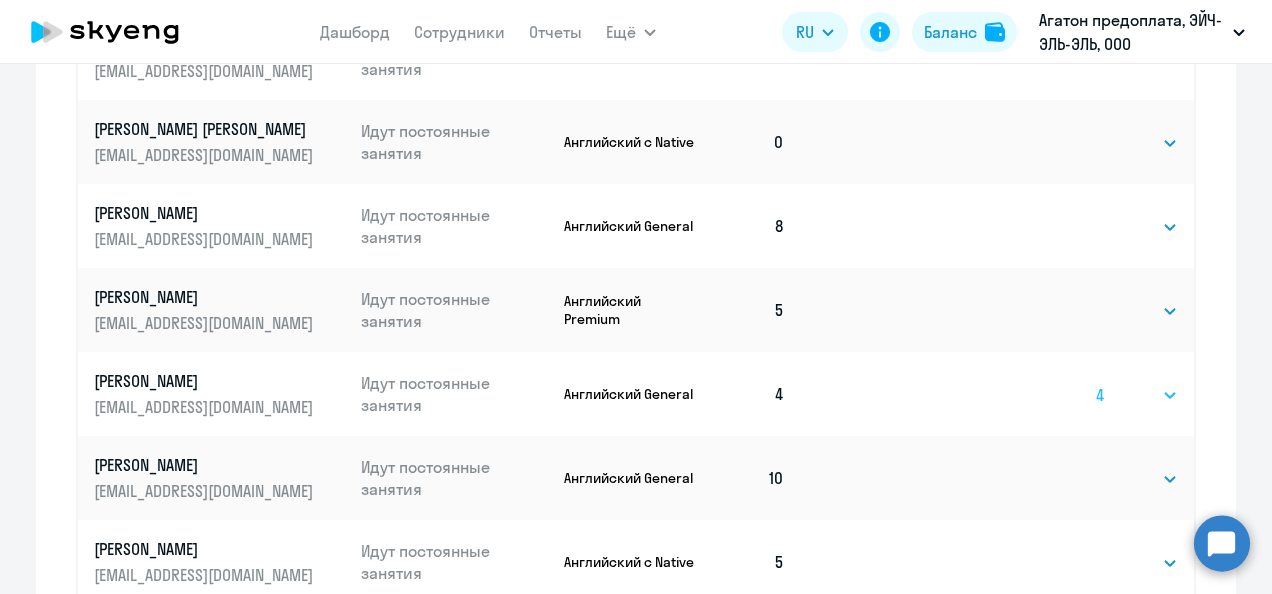 click on "Выбрать   4   8   16   32   64   128" 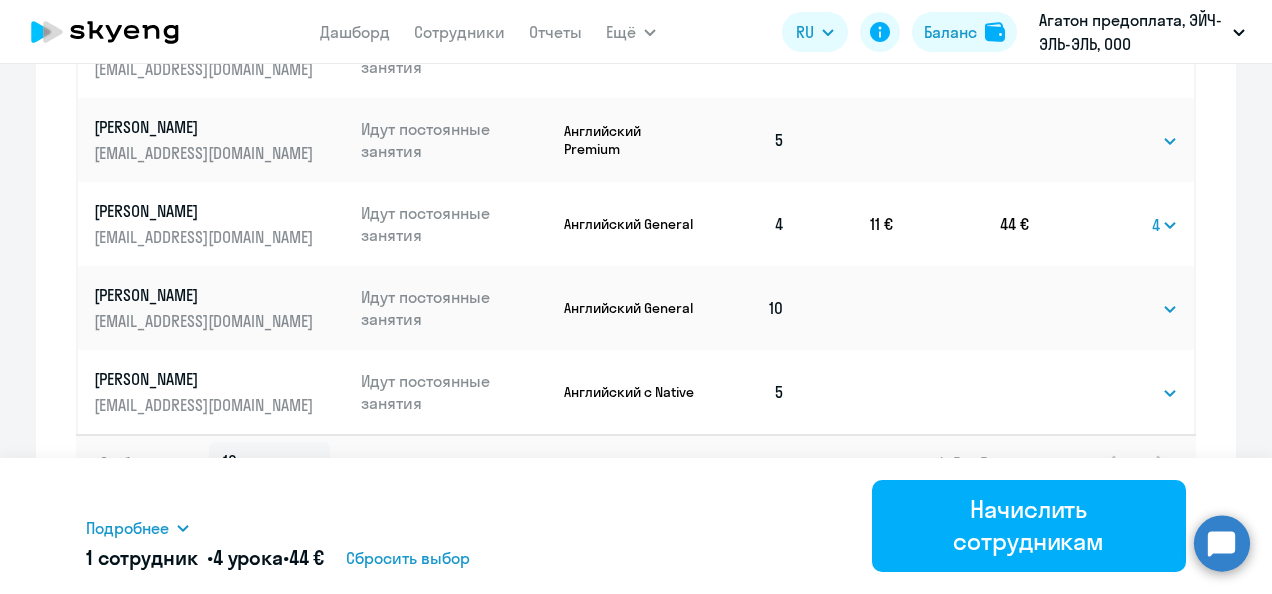scroll, scrollTop: 1098, scrollLeft: 0, axis: vertical 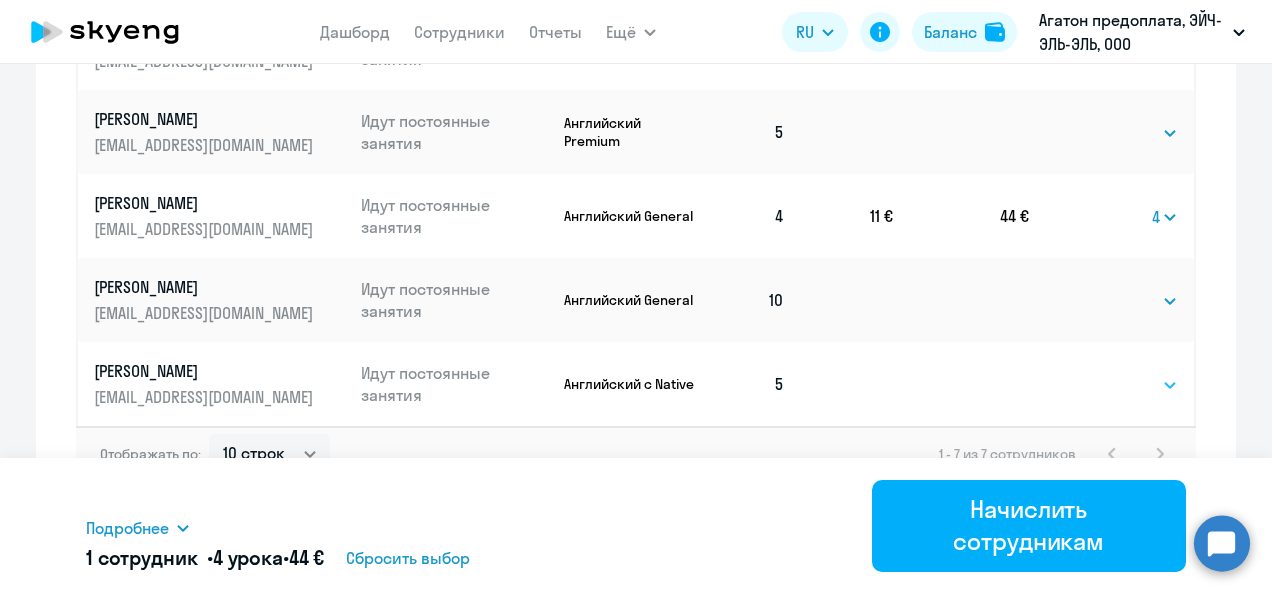 click on "Выбрать   4   8   16   32   64" 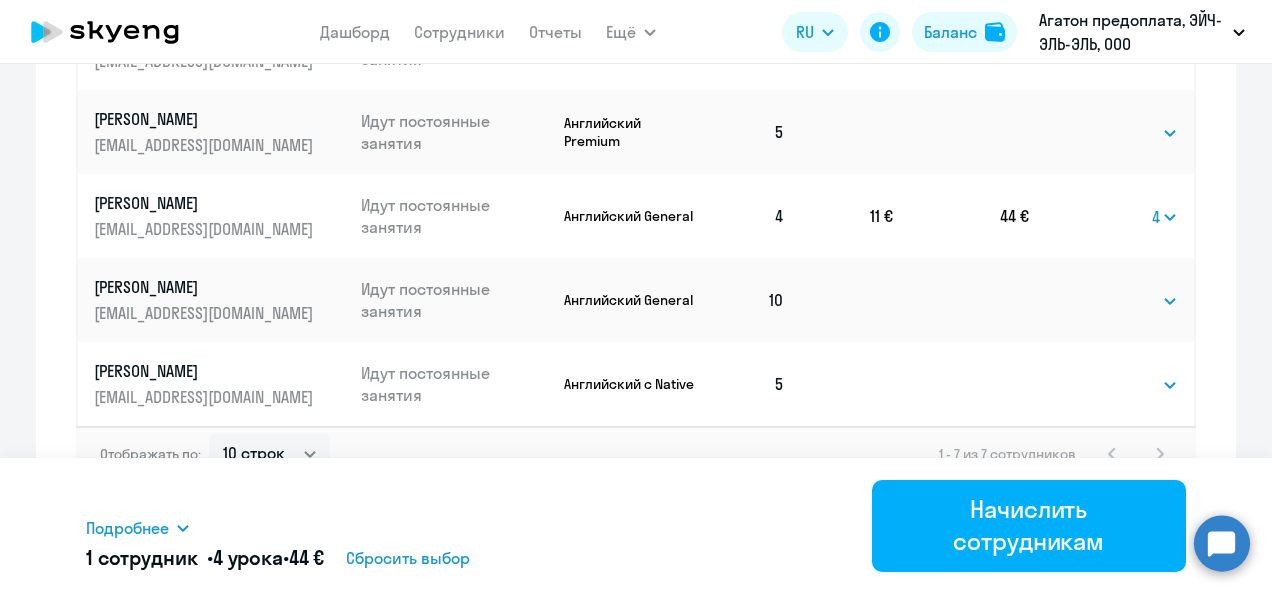 select on "4" 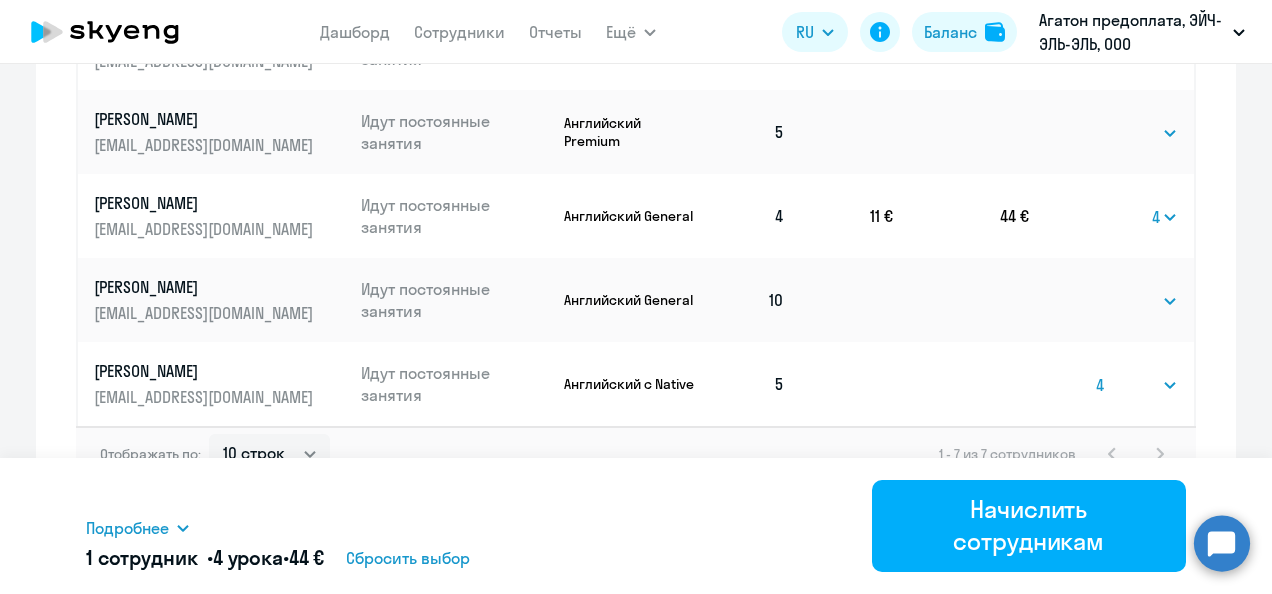 click on "Выбрать   4   8   16   32   64" 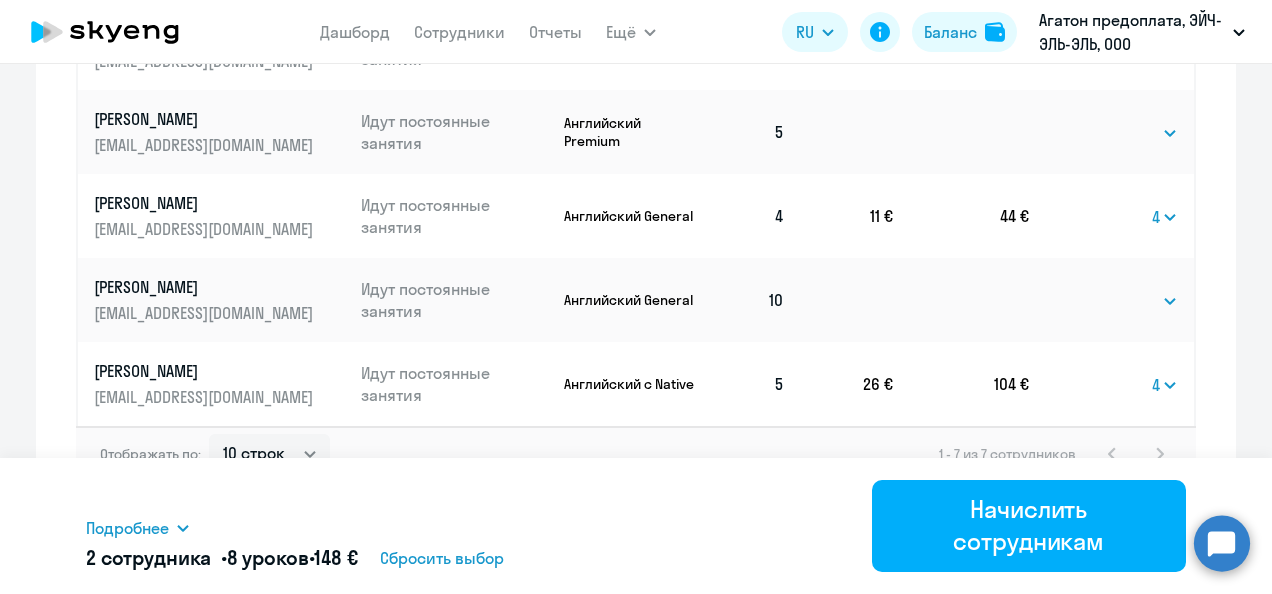 scroll, scrollTop: 998, scrollLeft: 0, axis: vertical 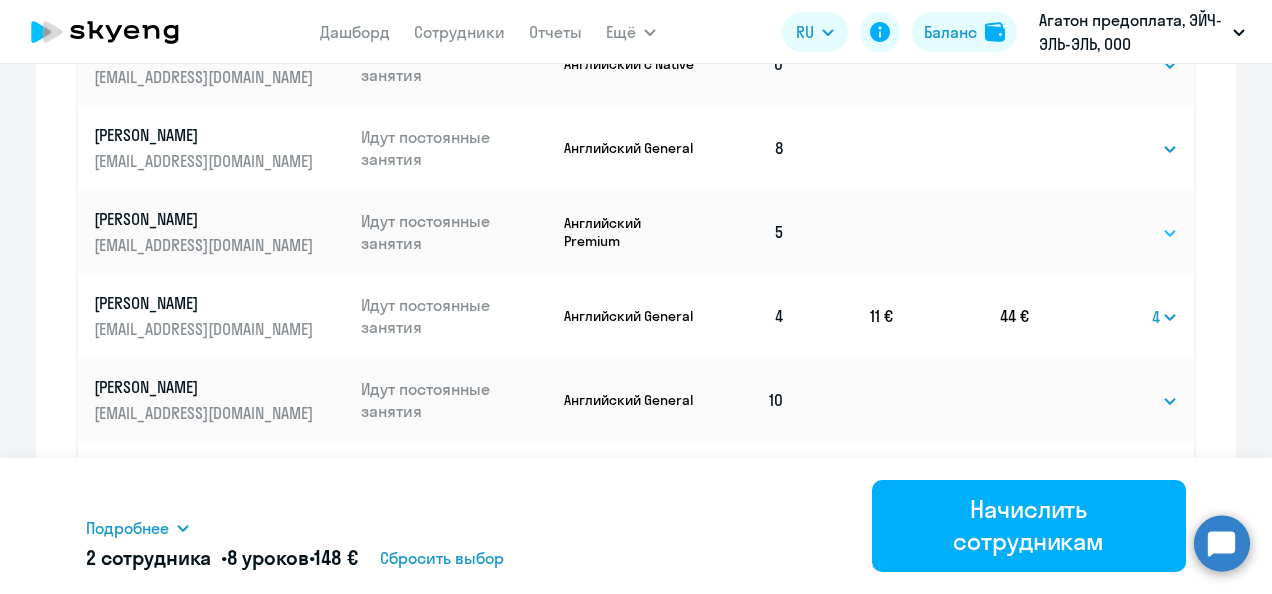 click on "Выбрать   4   8   16   32   64" 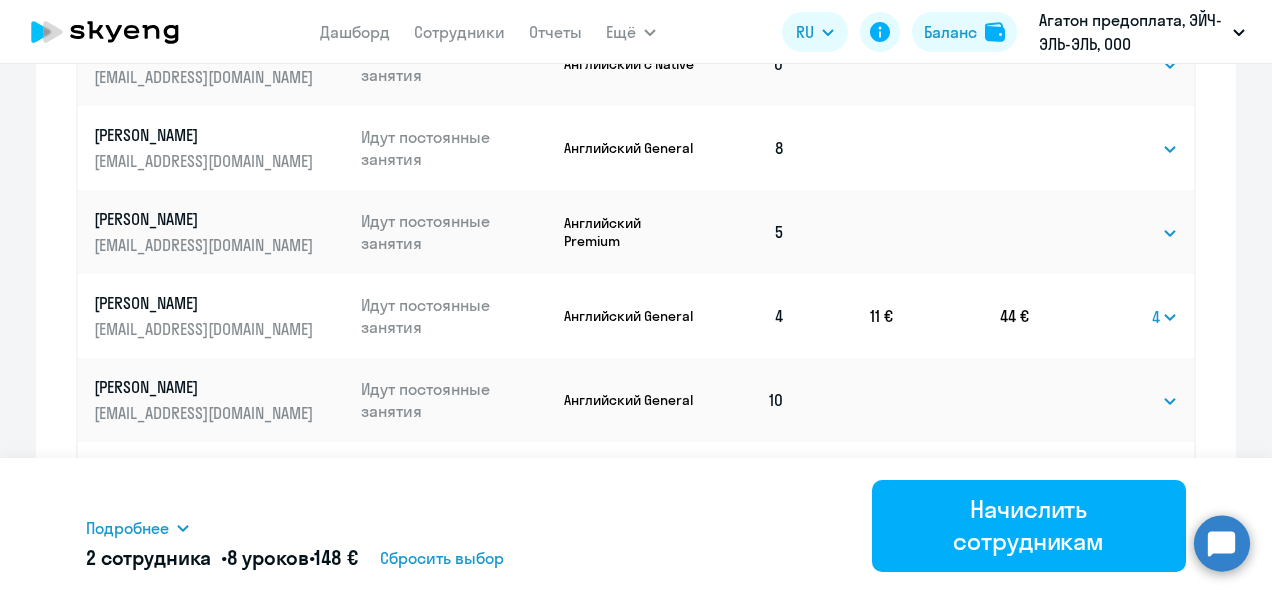 select on "4" 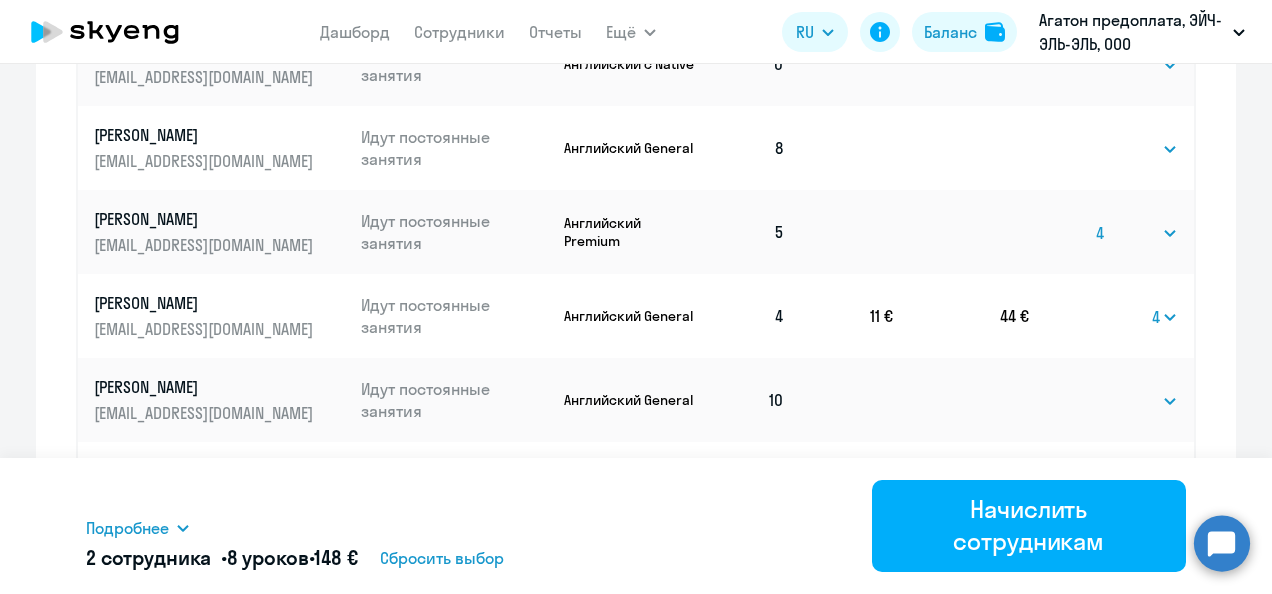 click on "Выбрать   4   8   16   32   64" 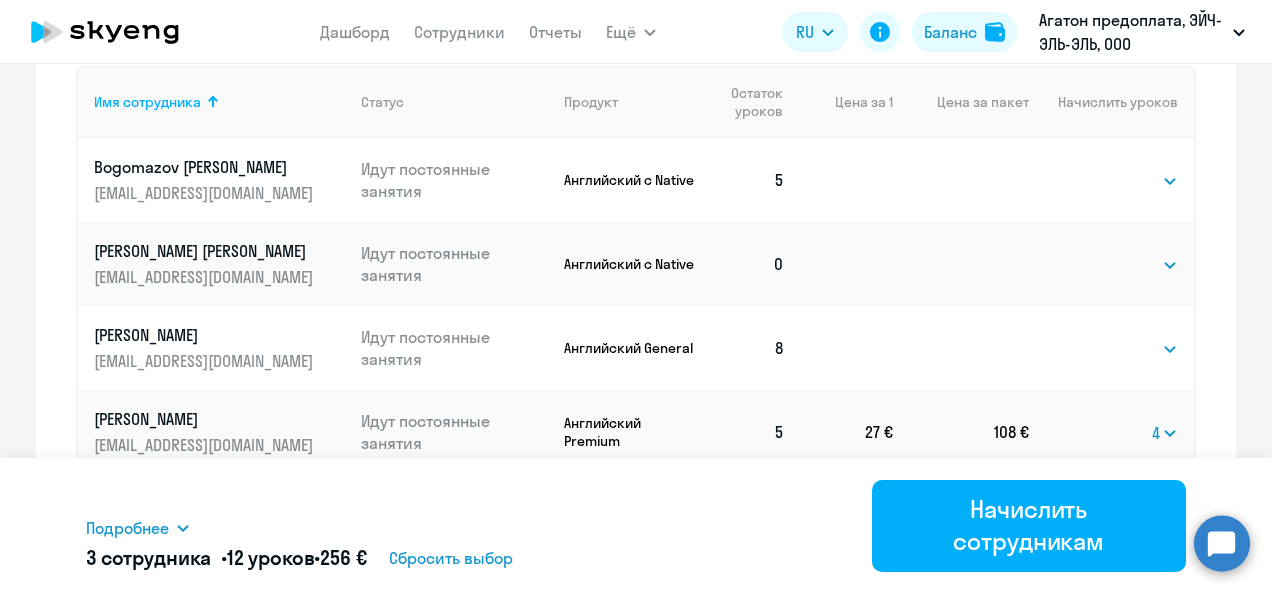 scroll, scrollTop: 798, scrollLeft: 0, axis: vertical 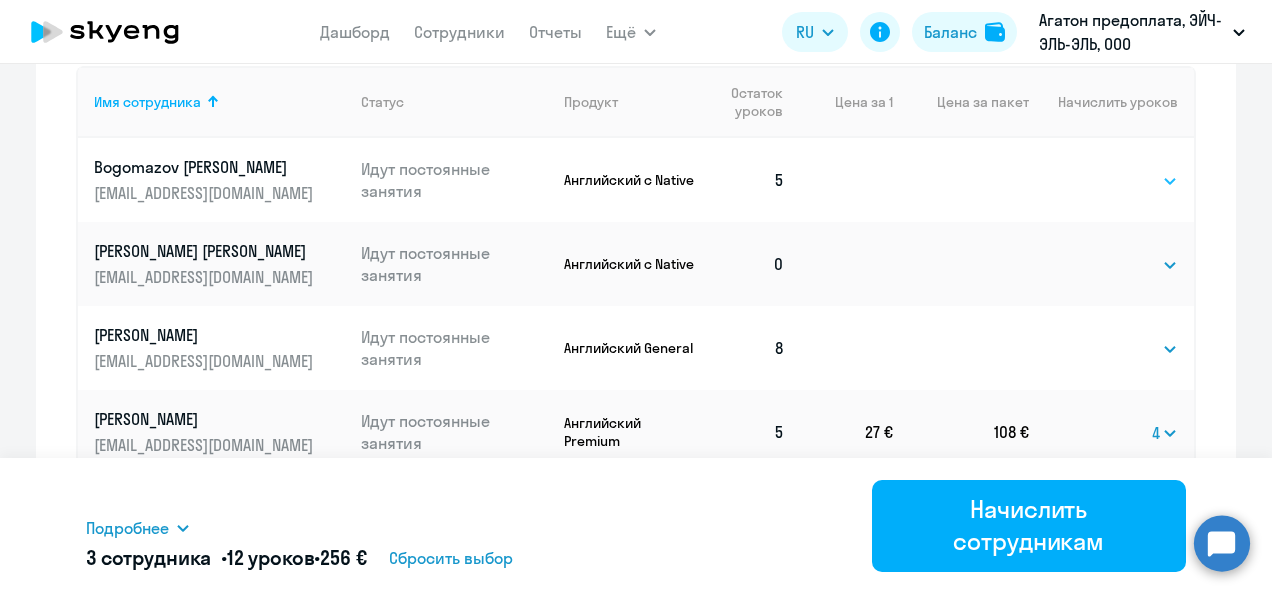 click on "Выбрать   4   8   16   32   64" 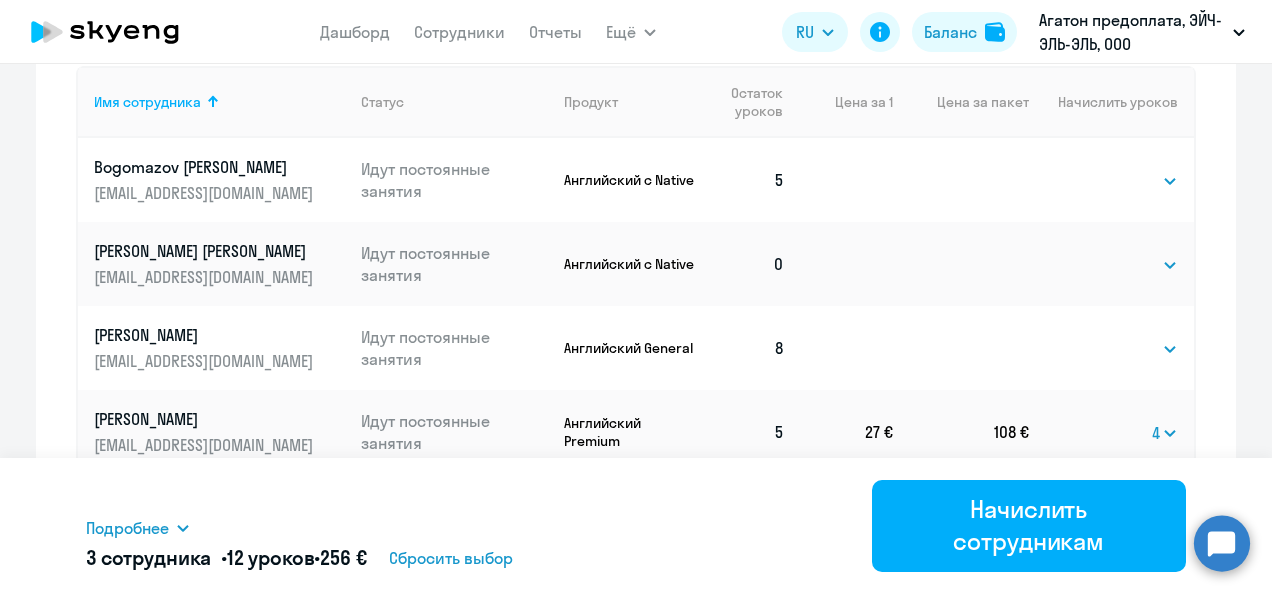 select on "4" 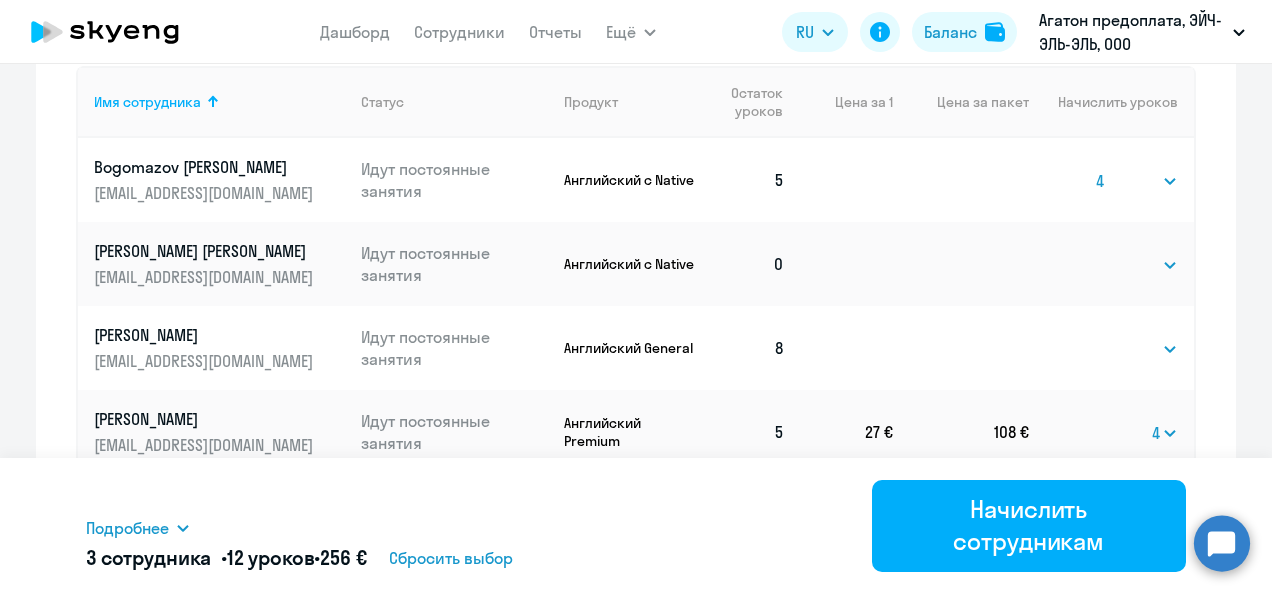 click on "Выбрать   4   8   16   32   64" 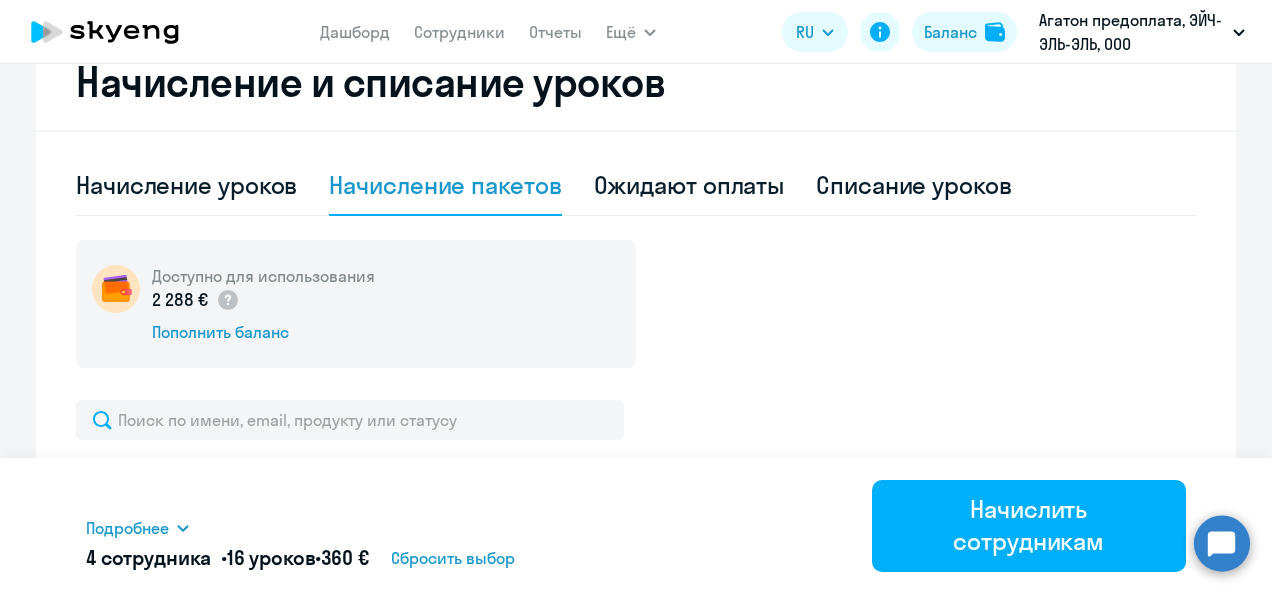 scroll, scrollTop: 798, scrollLeft: 0, axis: vertical 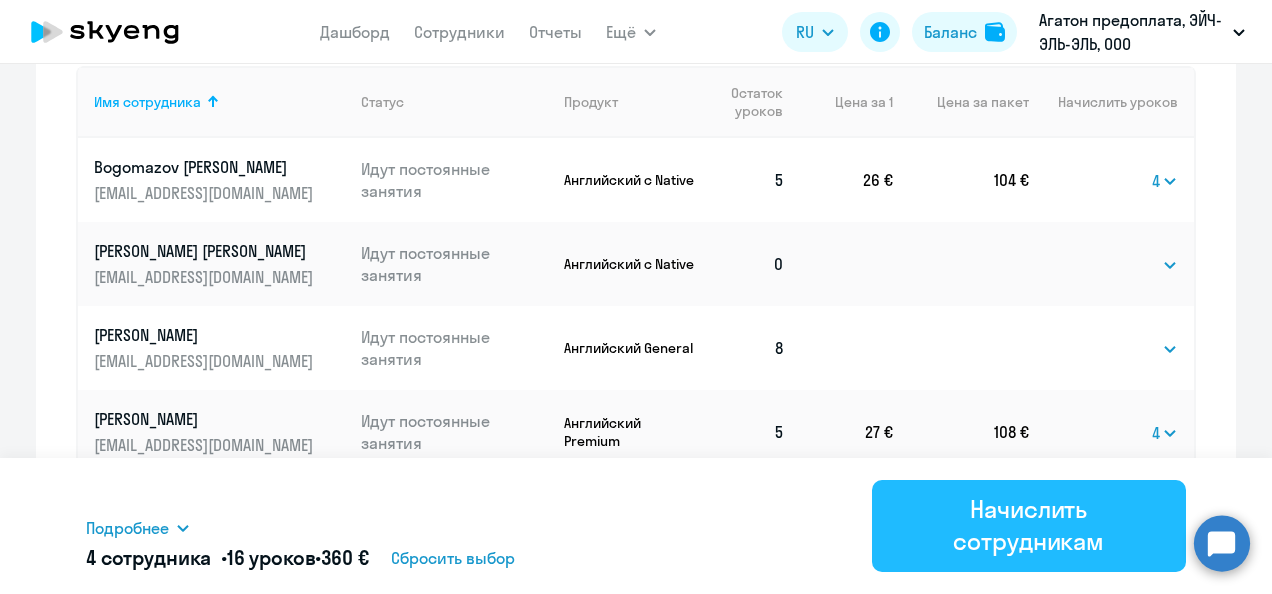 click on "Начислить сотрудникам" at bounding box center [1029, 525] 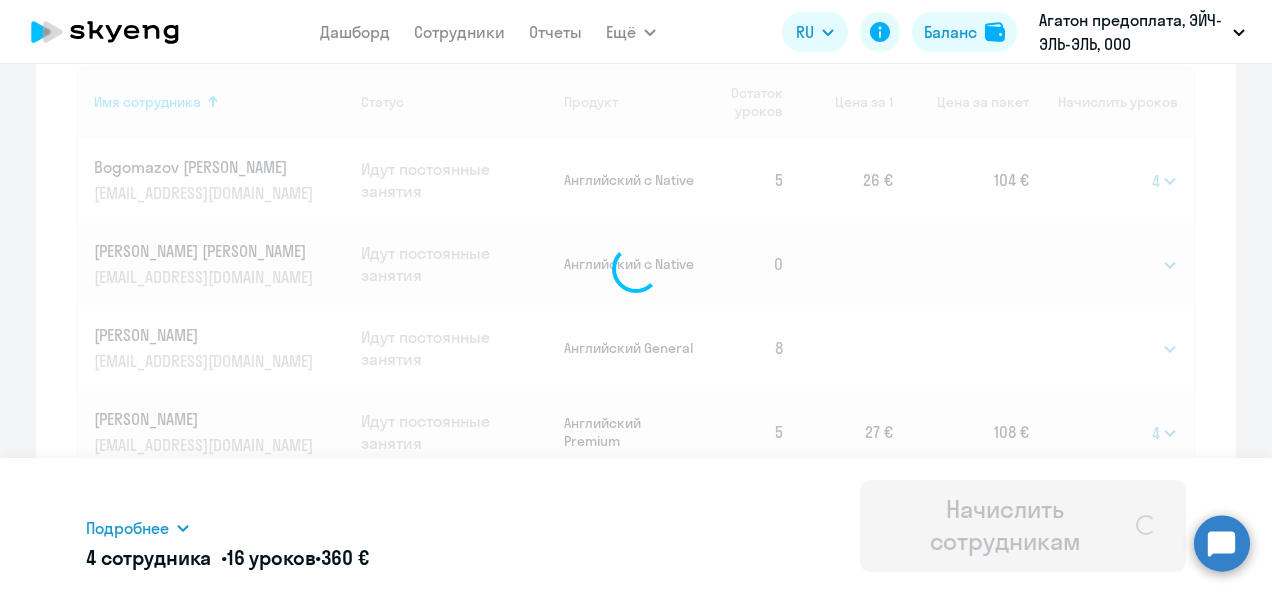 select 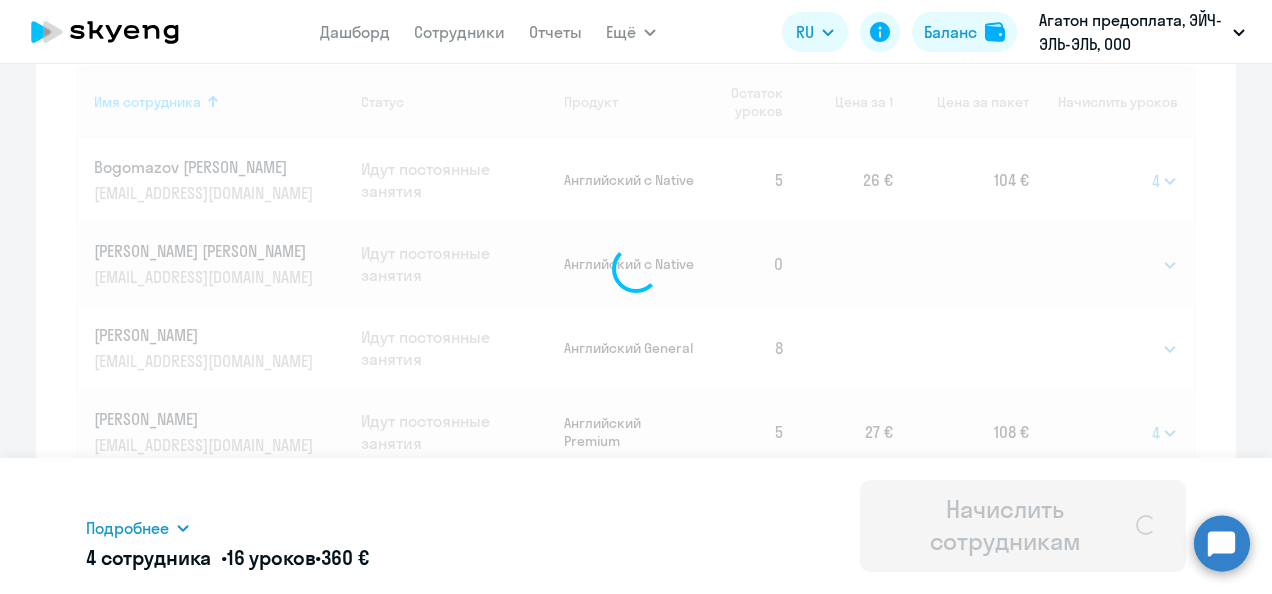 select 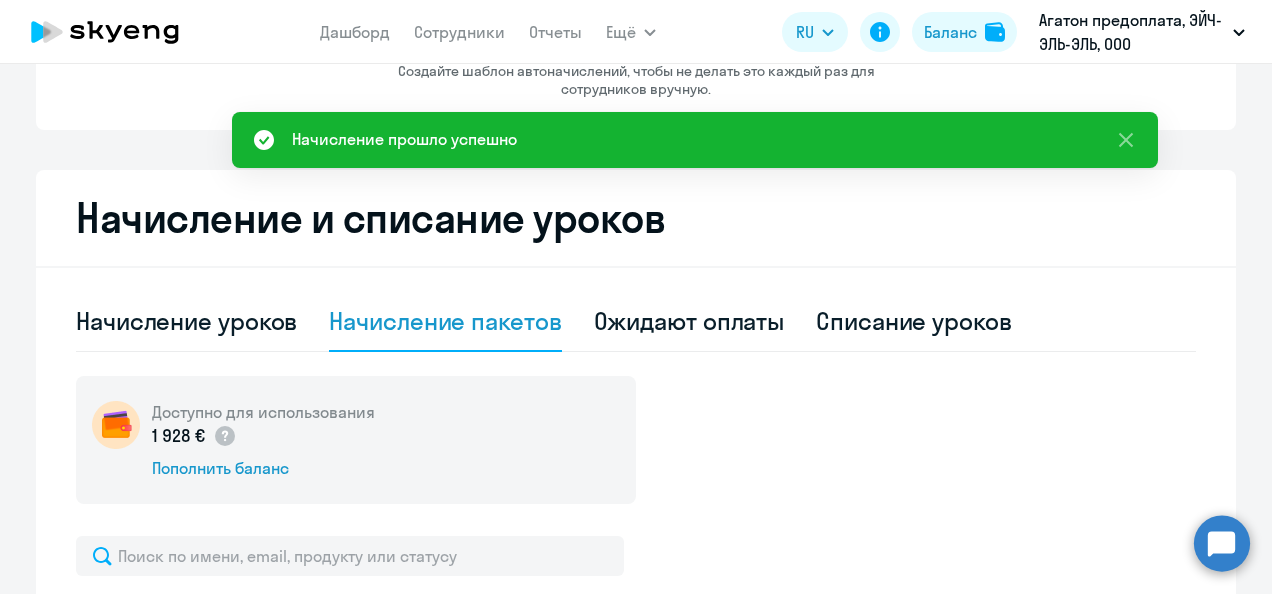scroll, scrollTop: 198, scrollLeft: 0, axis: vertical 